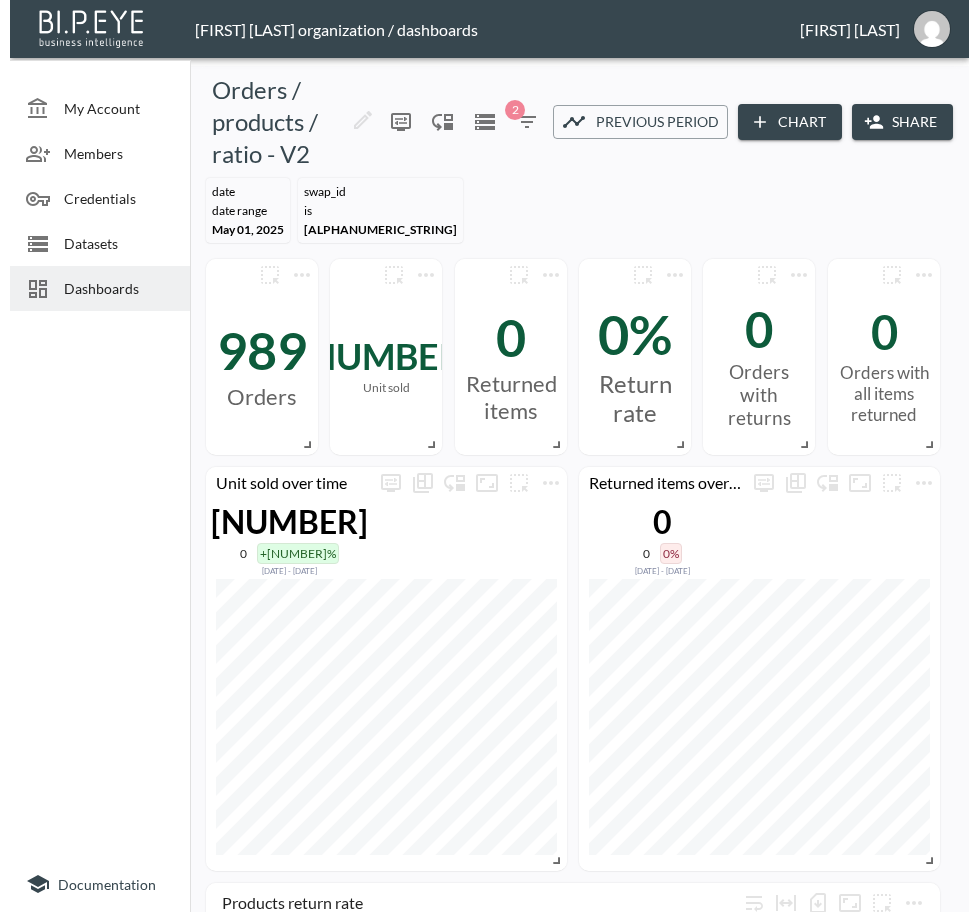 scroll, scrollTop: 0, scrollLeft: 0, axis: both 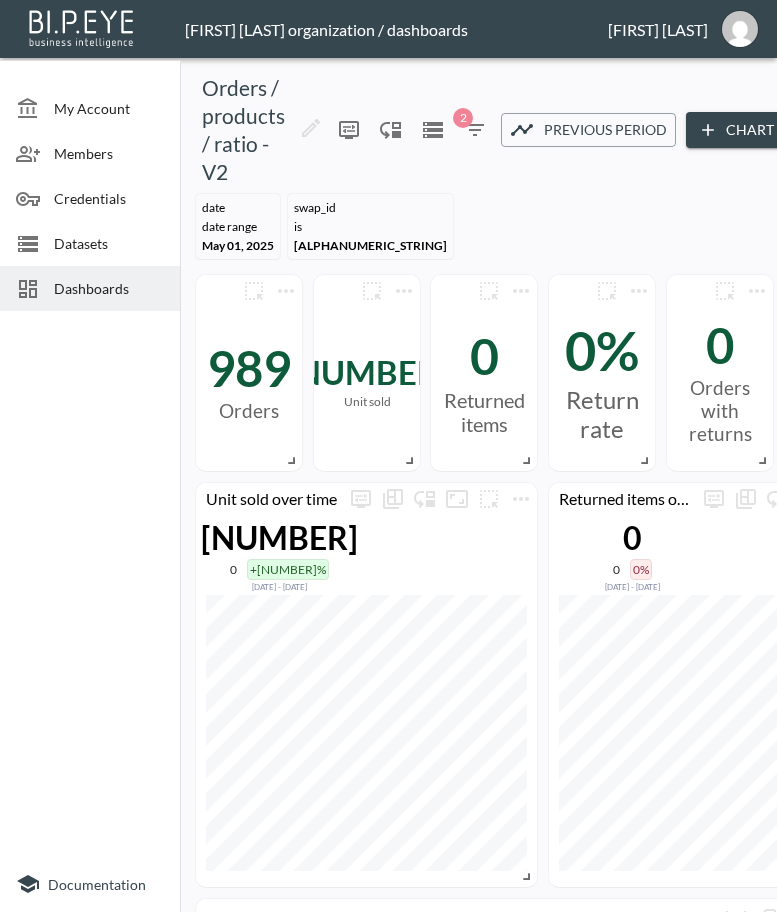 click on "Dashboards" at bounding box center (109, 288) 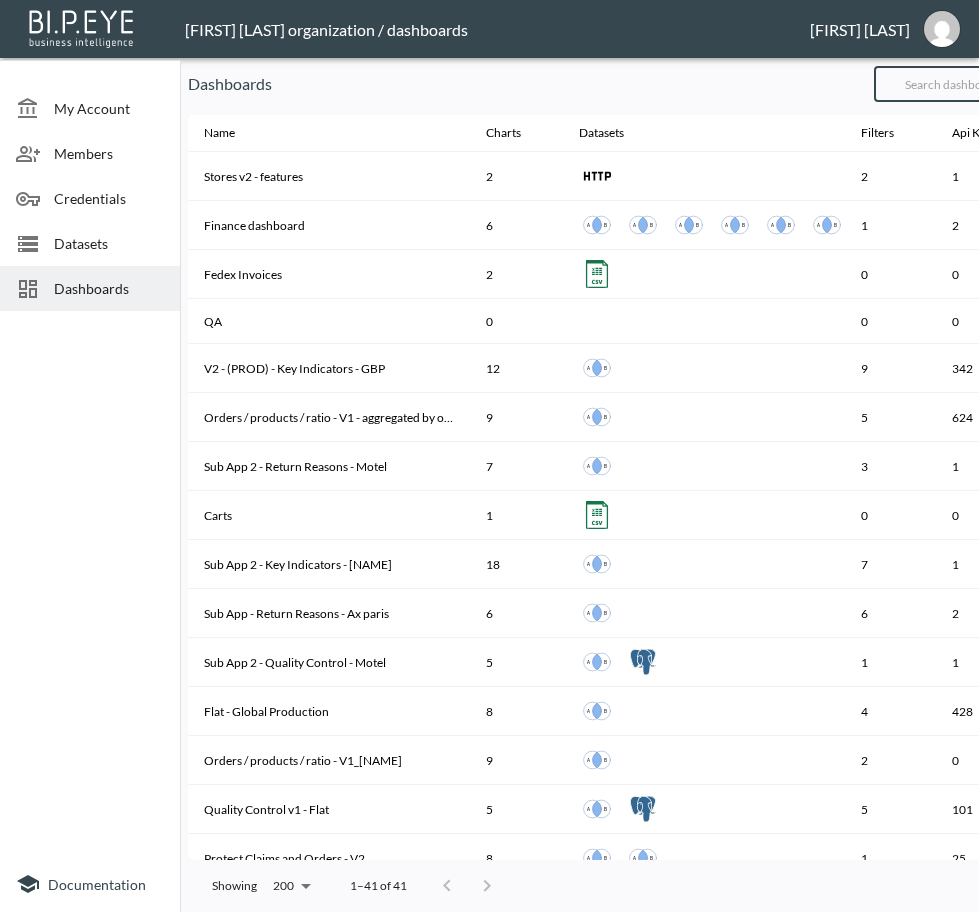 click at bounding box center [955, 84] 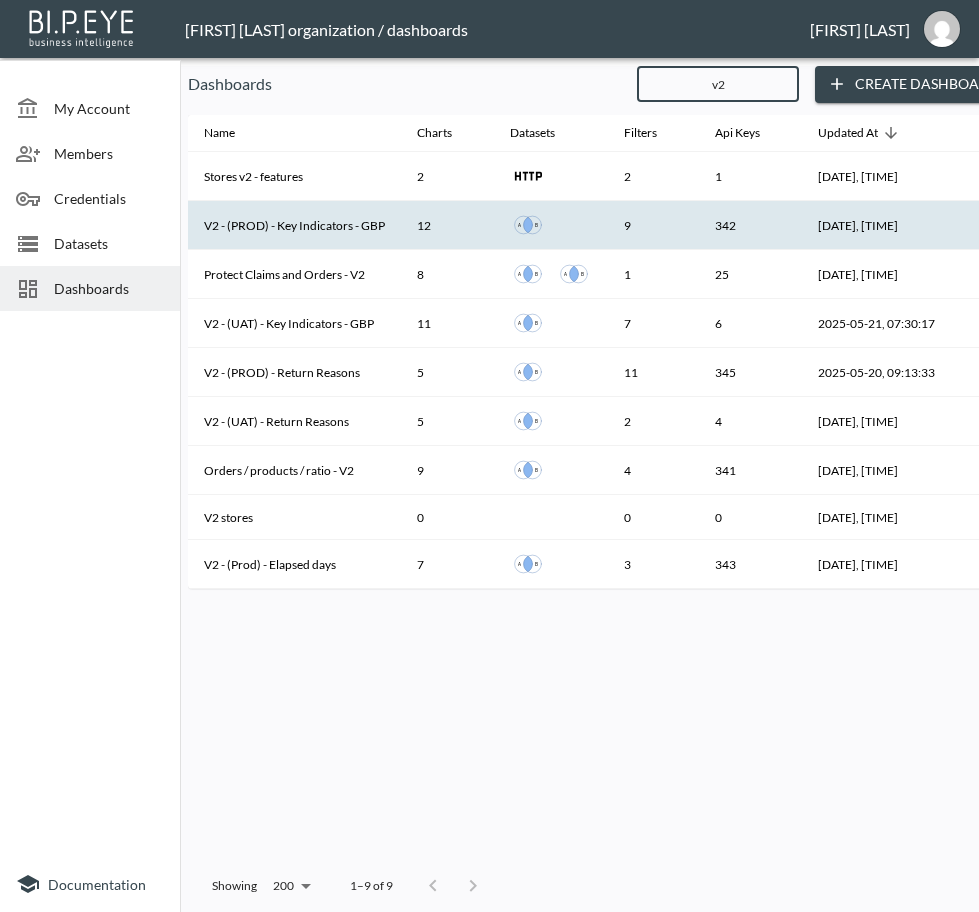 type on "v2" 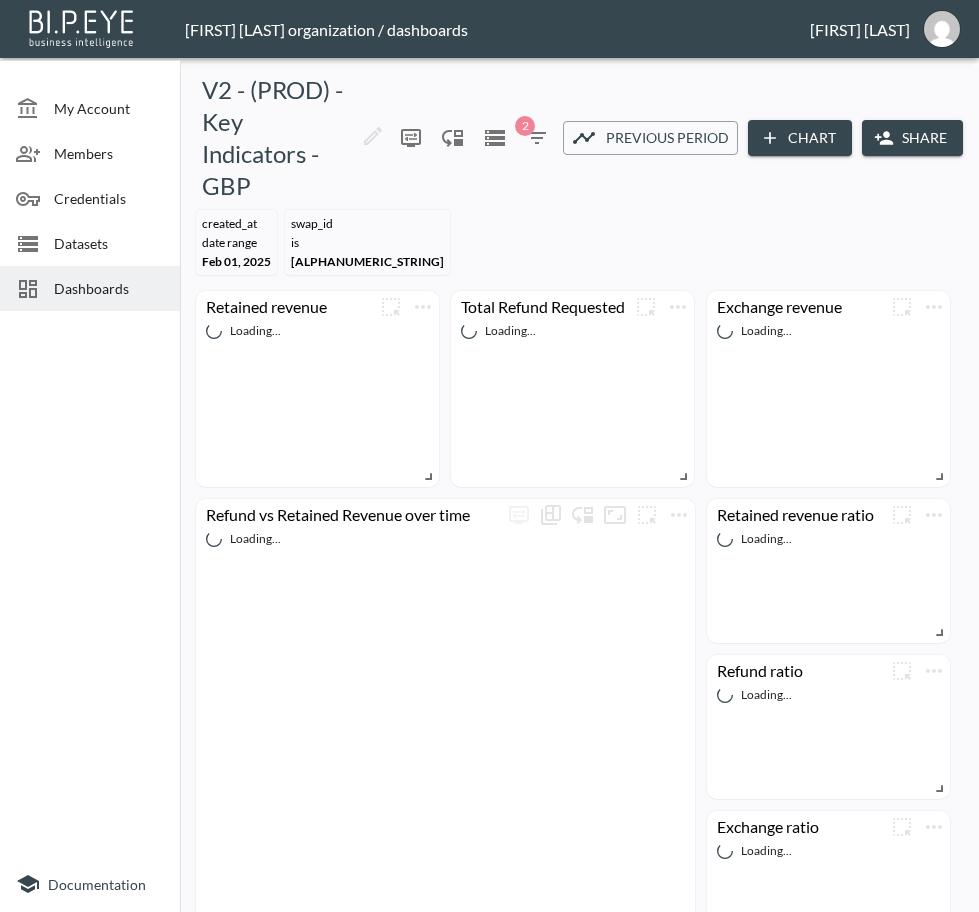 click at bounding box center [90, 587] 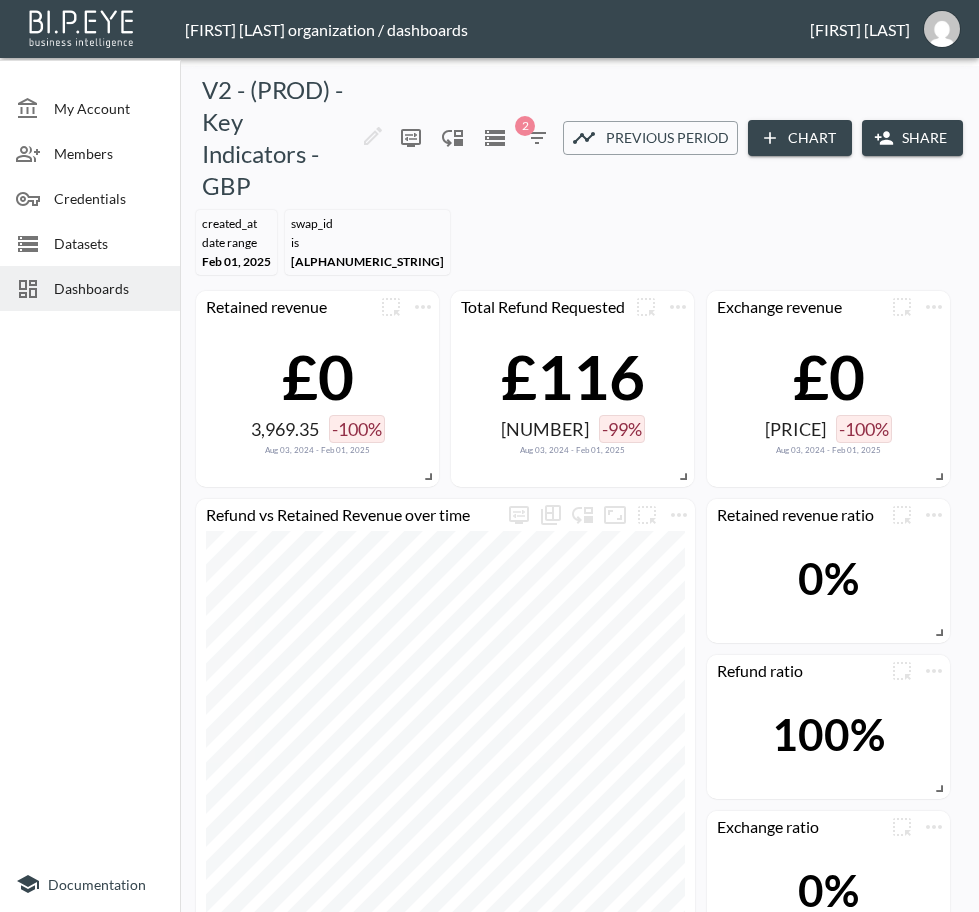 click on "Share" at bounding box center [912, 138] 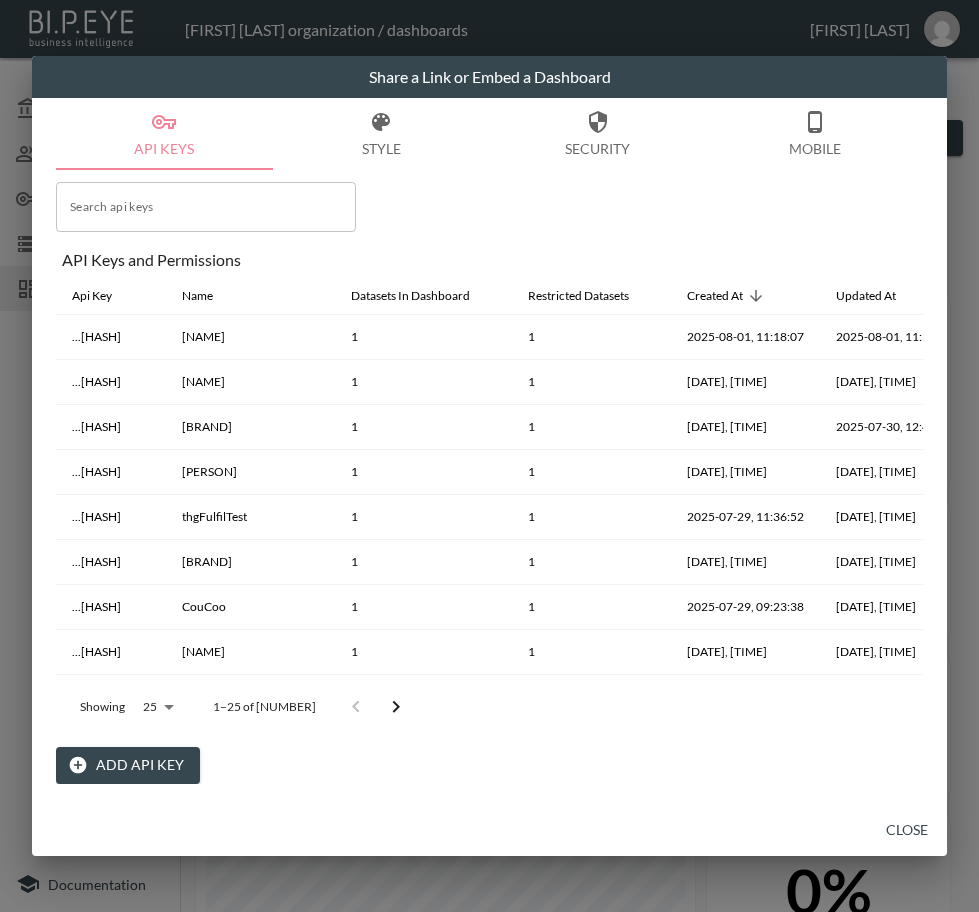 click on "Add API Key" at bounding box center [128, 765] 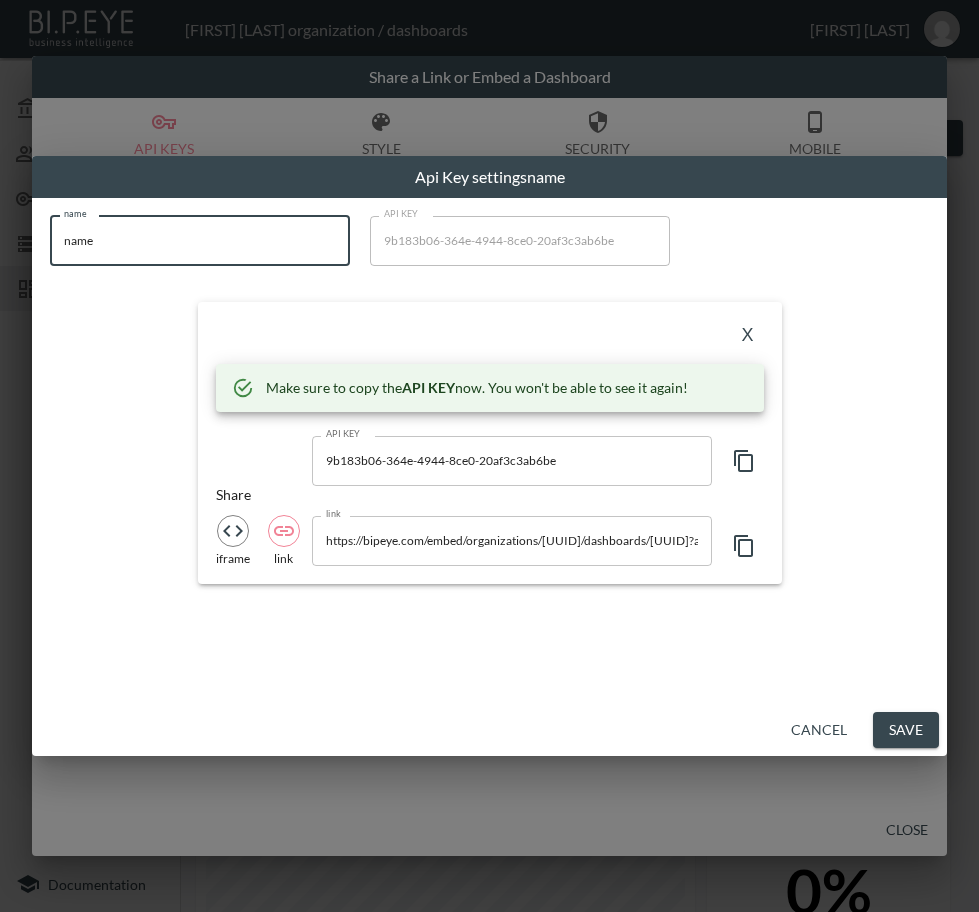 drag, startPoint x: 147, startPoint y: 252, endPoint x: 12, endPoint y: 252, distance: 135 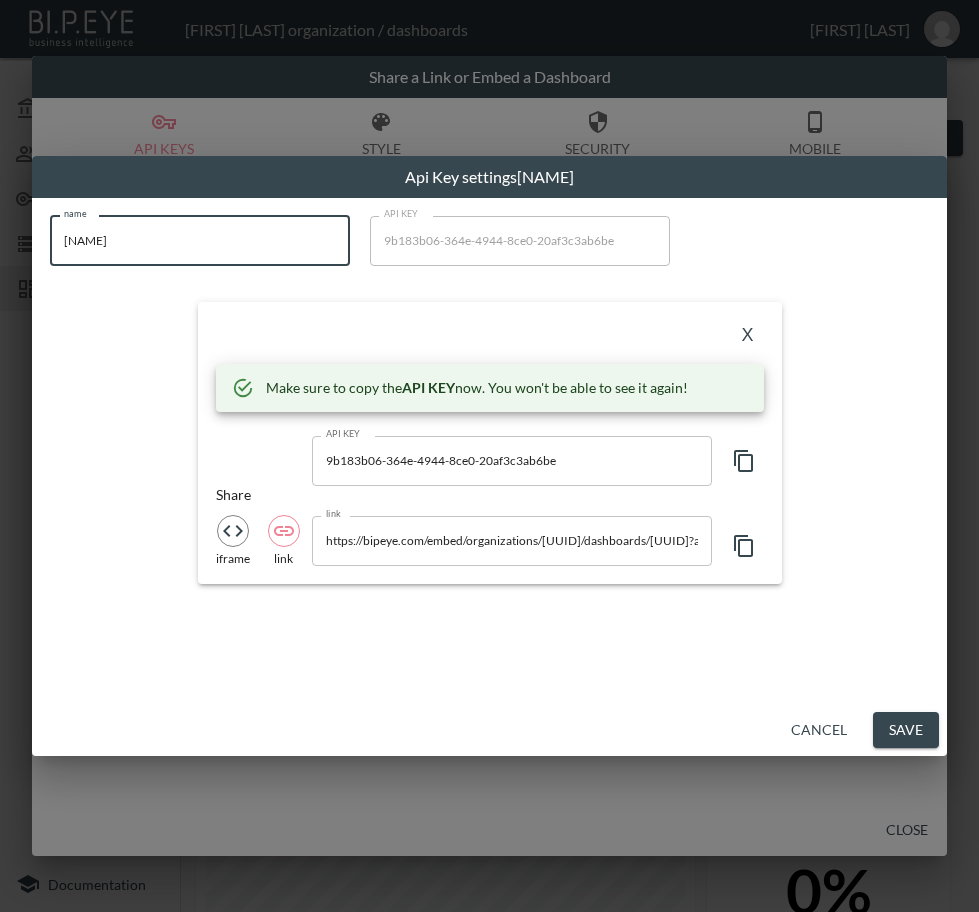 type on "[NAME]" 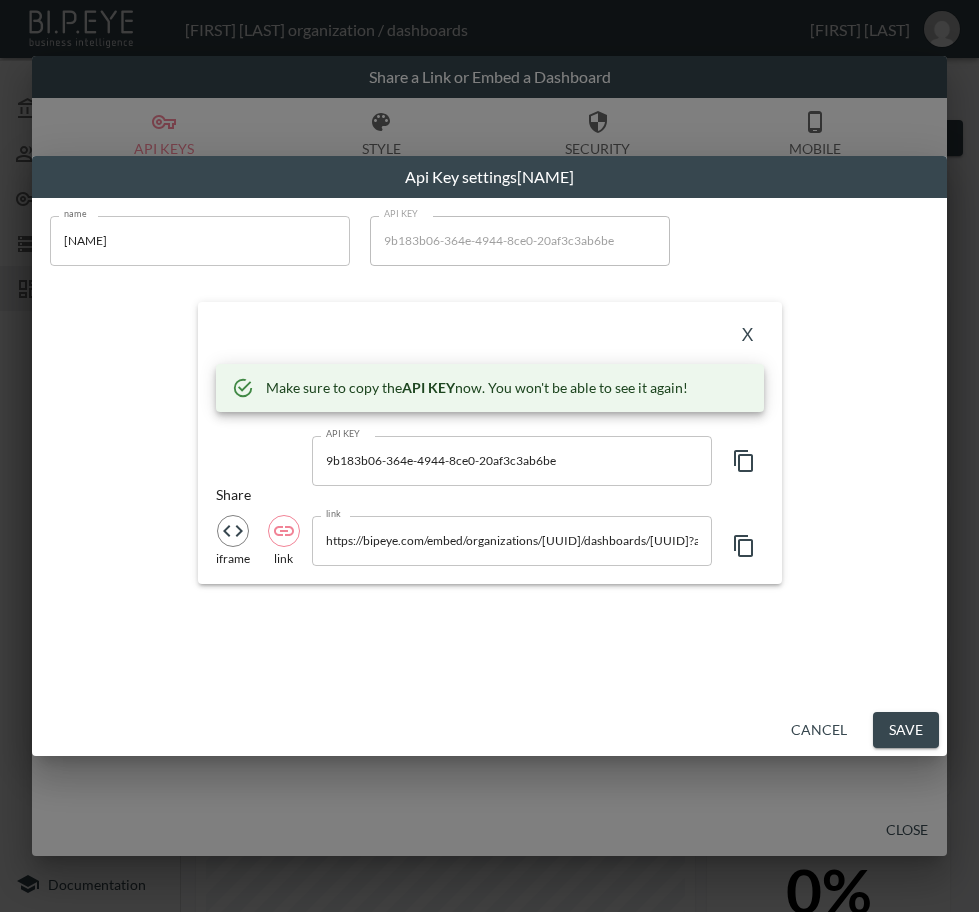 click on "name COAT Paints name API KEY [UUID] API KEY X Make sure to copy the  API KEY  now. You won't be able to see it again! API KEY [UUID] API KEY Share iframe link link https://bipeye.com/embed/organizations/[UUID]/dashboards/[UUID]?apiKey=[UUID] link" at bounding box center [489, 400] 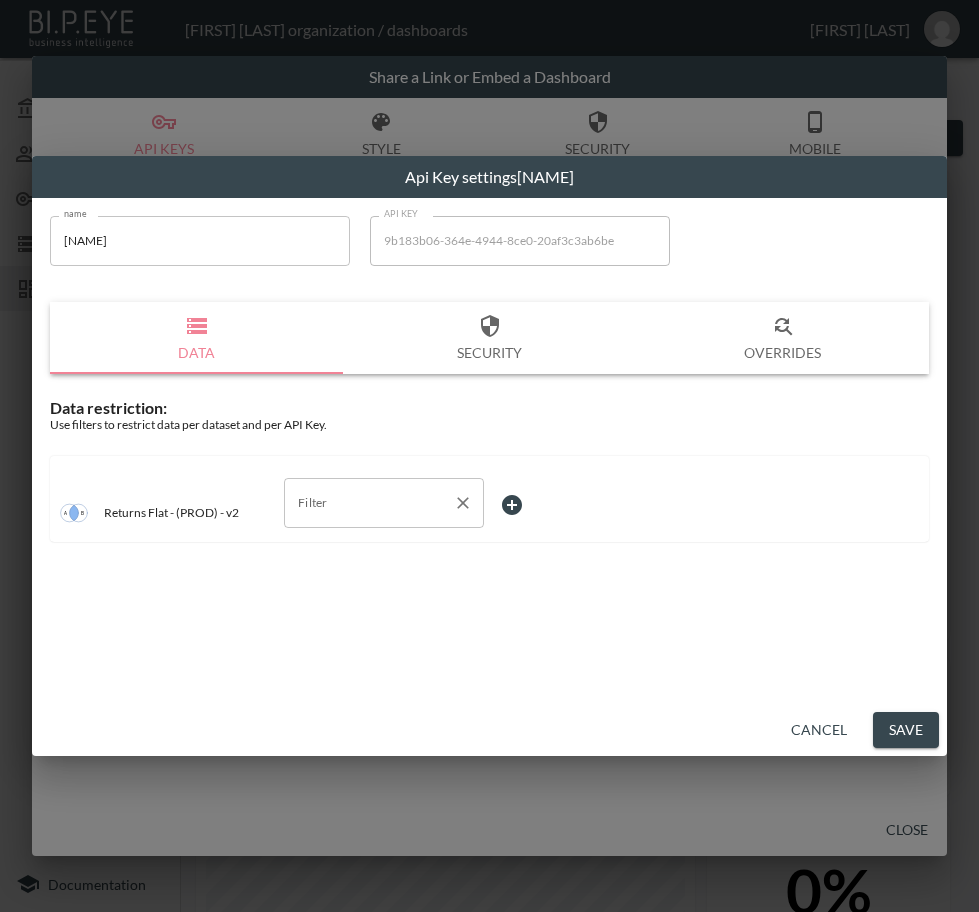 click on "Filter" at bounding box center [369, 503] 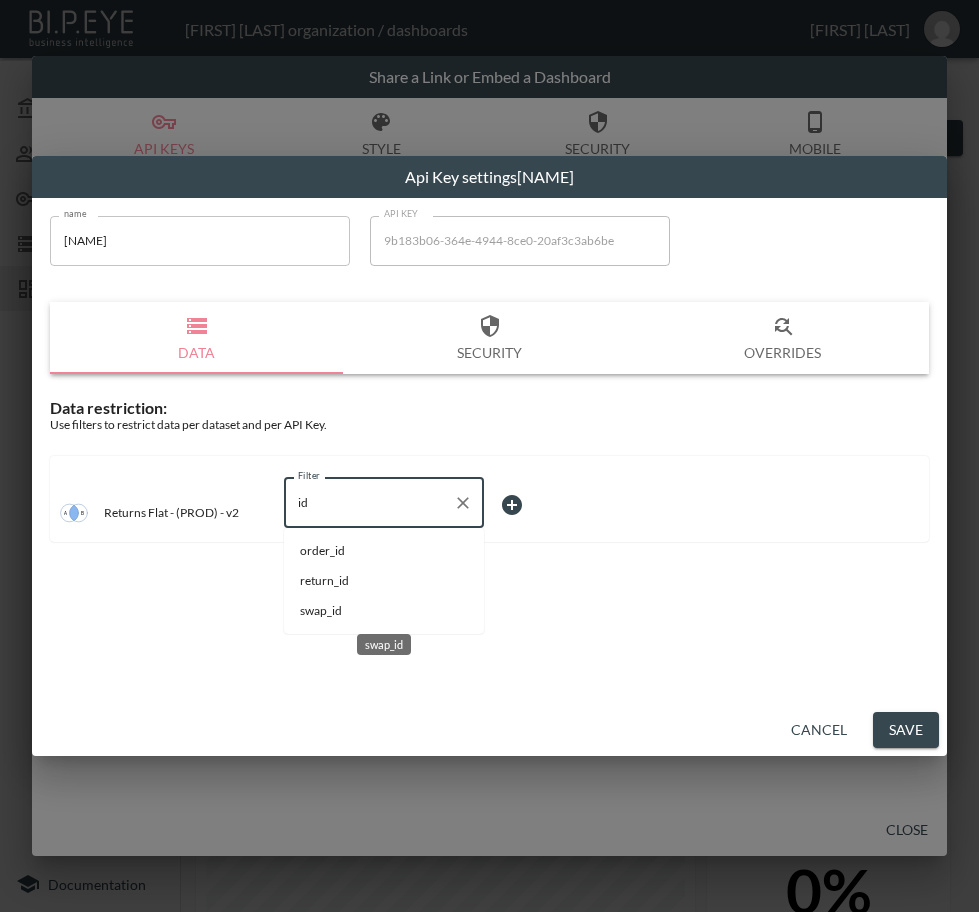 click on "swap_id" at bounding box center (384, 611) 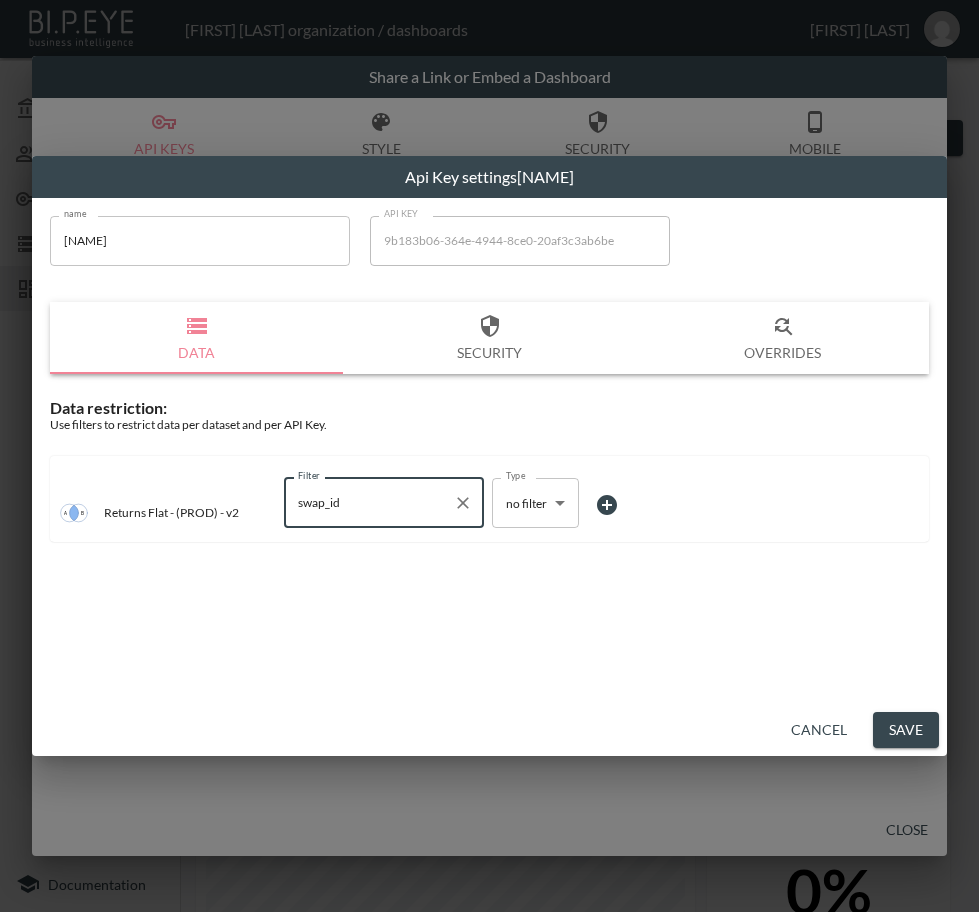 type on "swap_id" 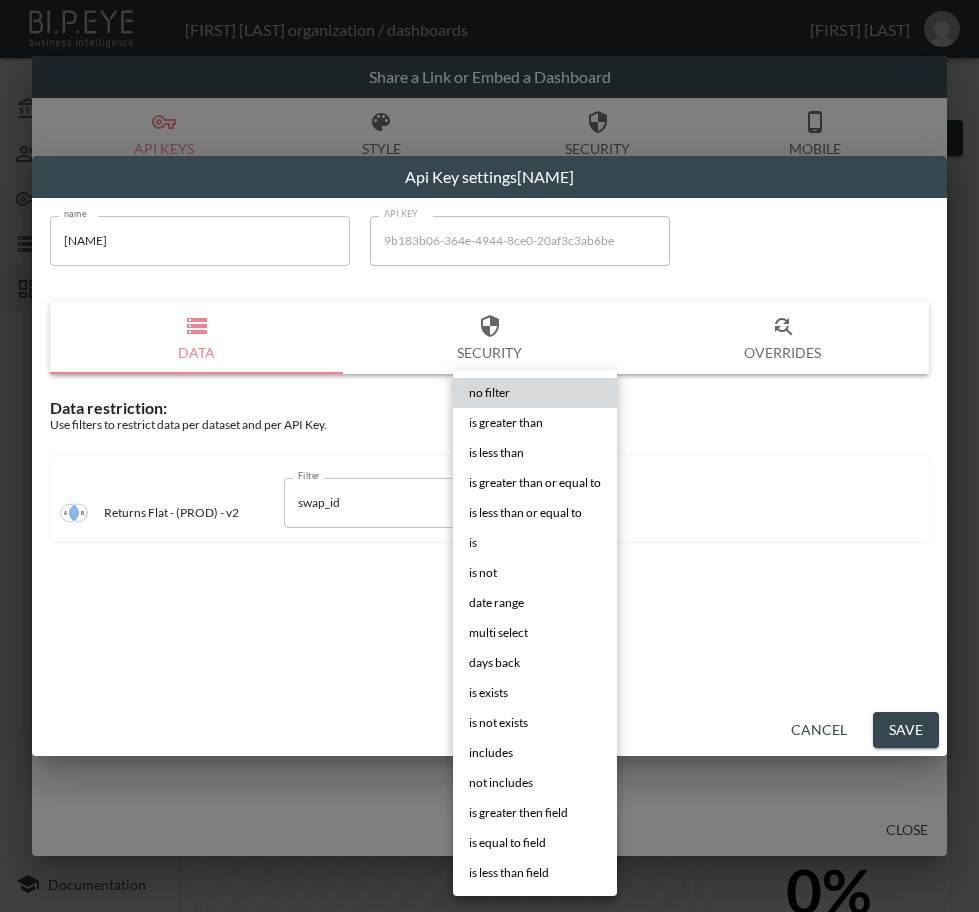 click on "is" at bounding box center (535, 543) 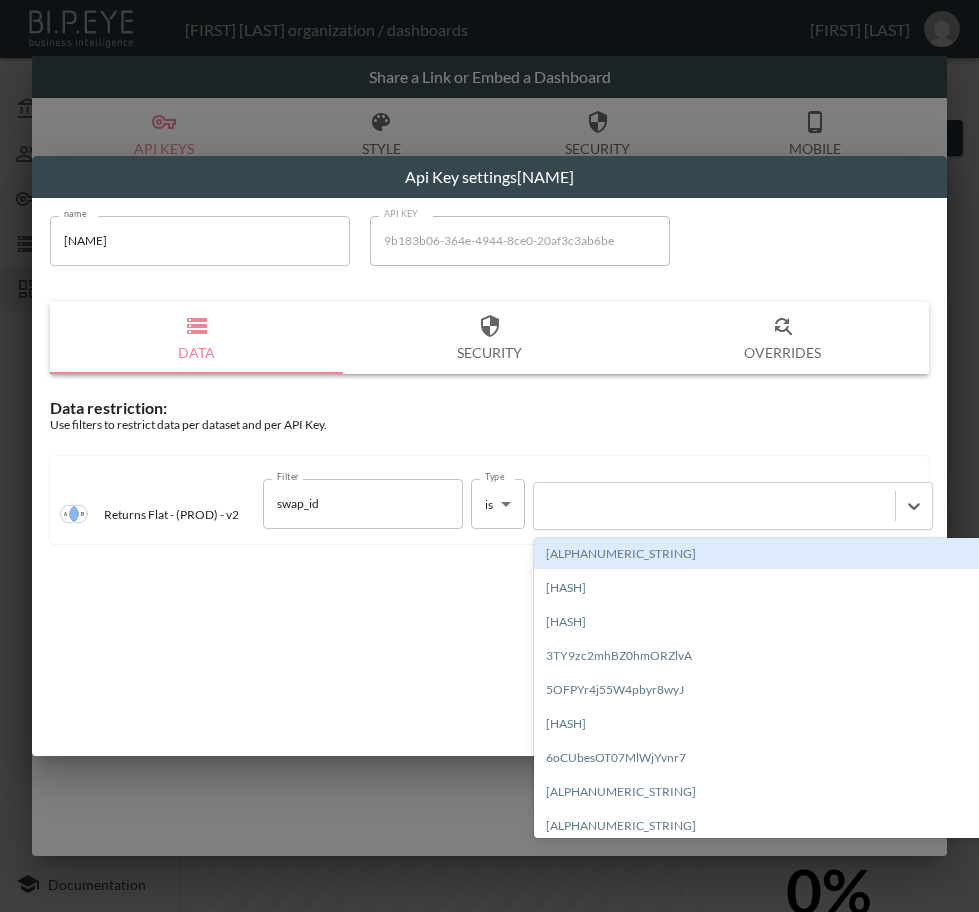 click at bounding box center [714, 505] 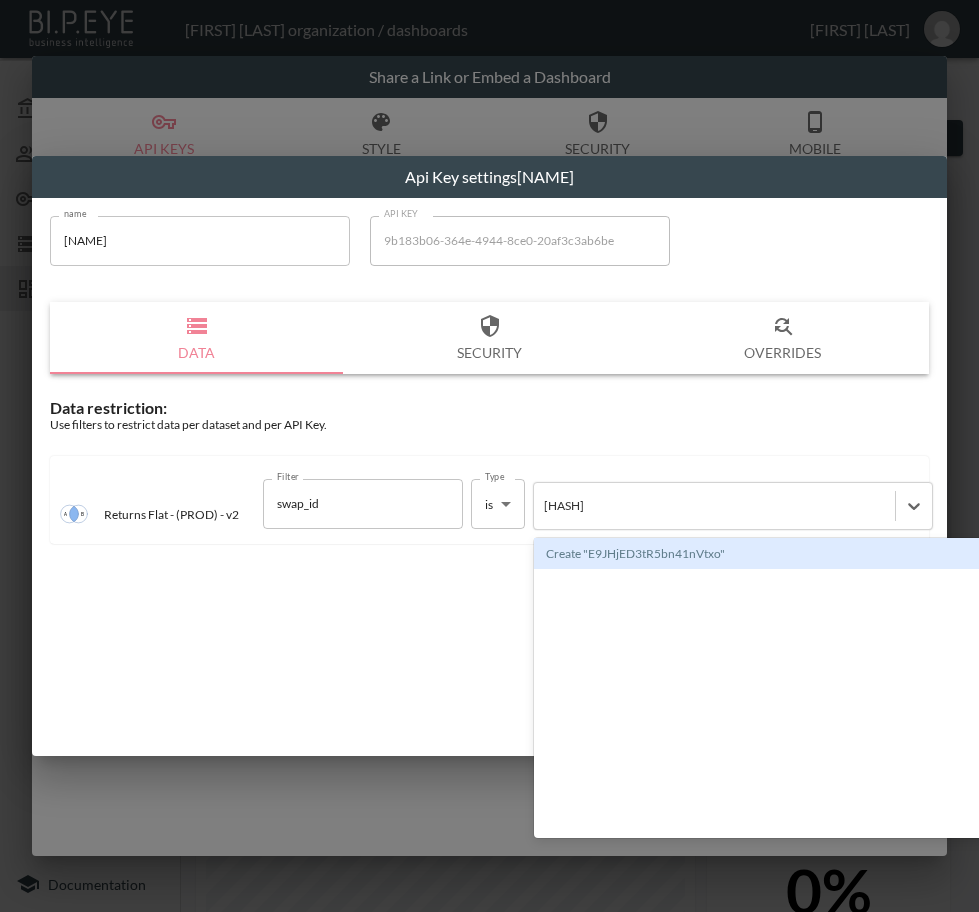 type 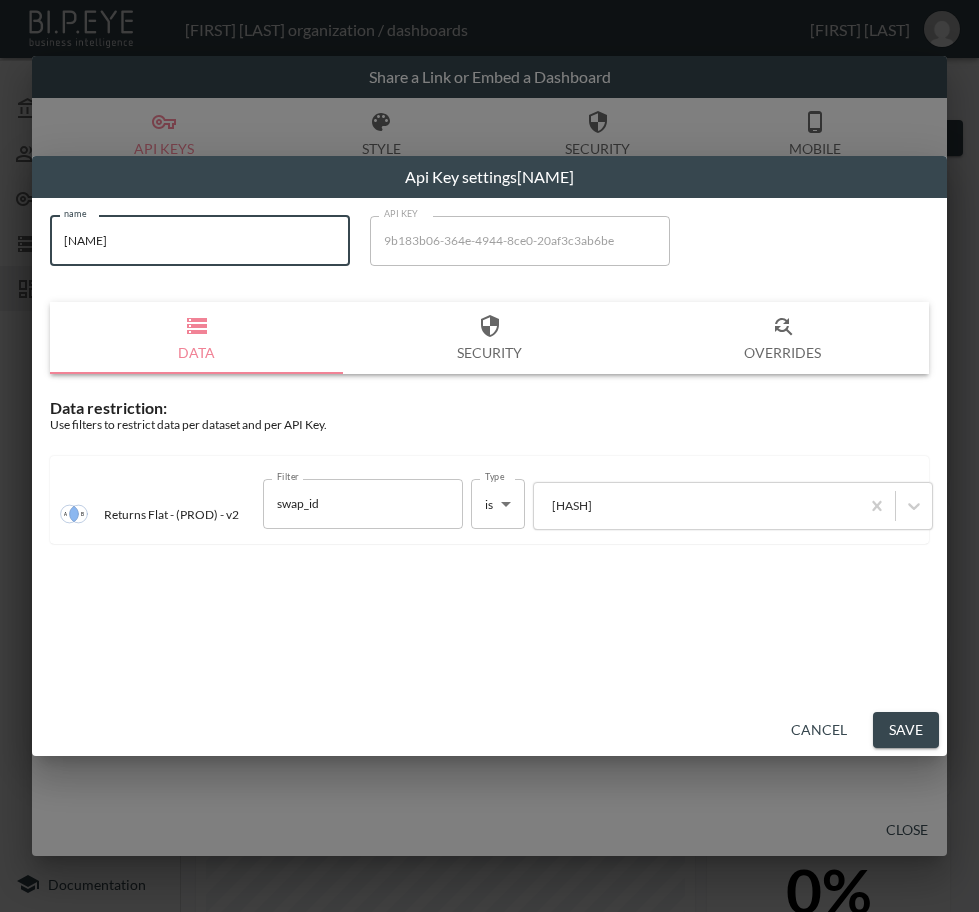 drag, startPoint x: 144, startPoint y: 242, endPoint x: 23, endPoint y: 254, distance: 121.59358 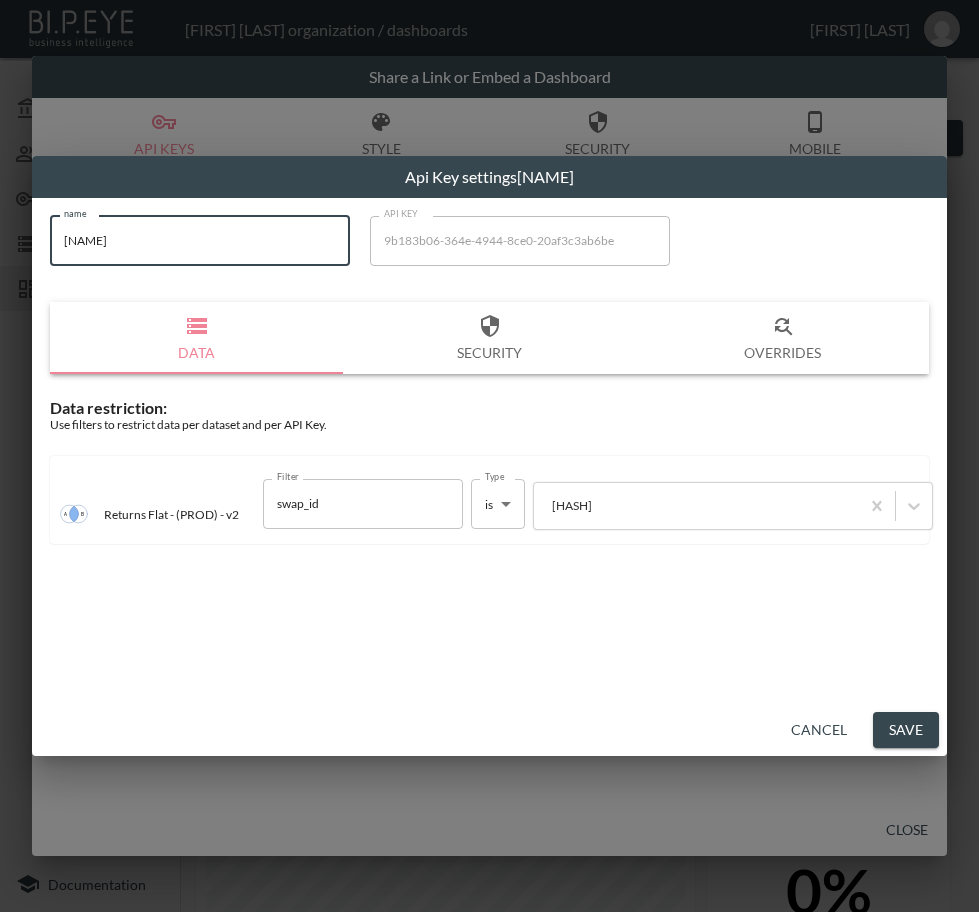 click on "Save" at bounding box center [906, 730] 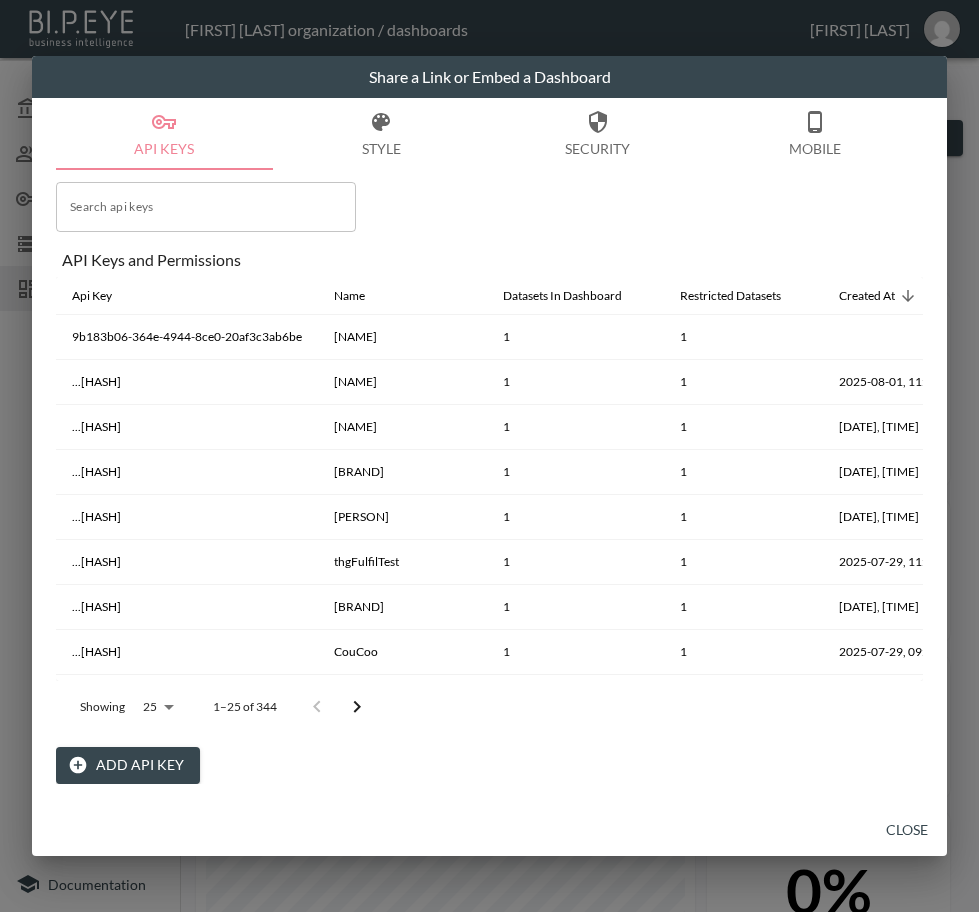 click on "Close" at bounding box center (907, 830) 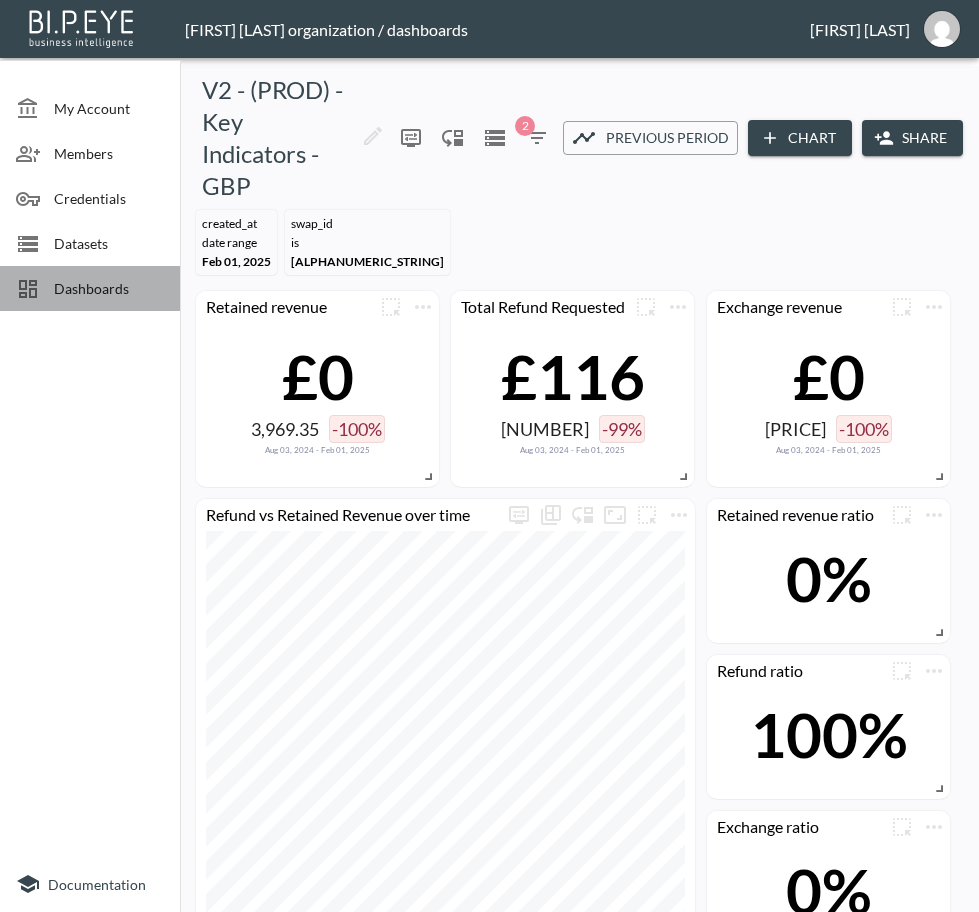 click on "Dashboards" at bounding box center [90, 288] 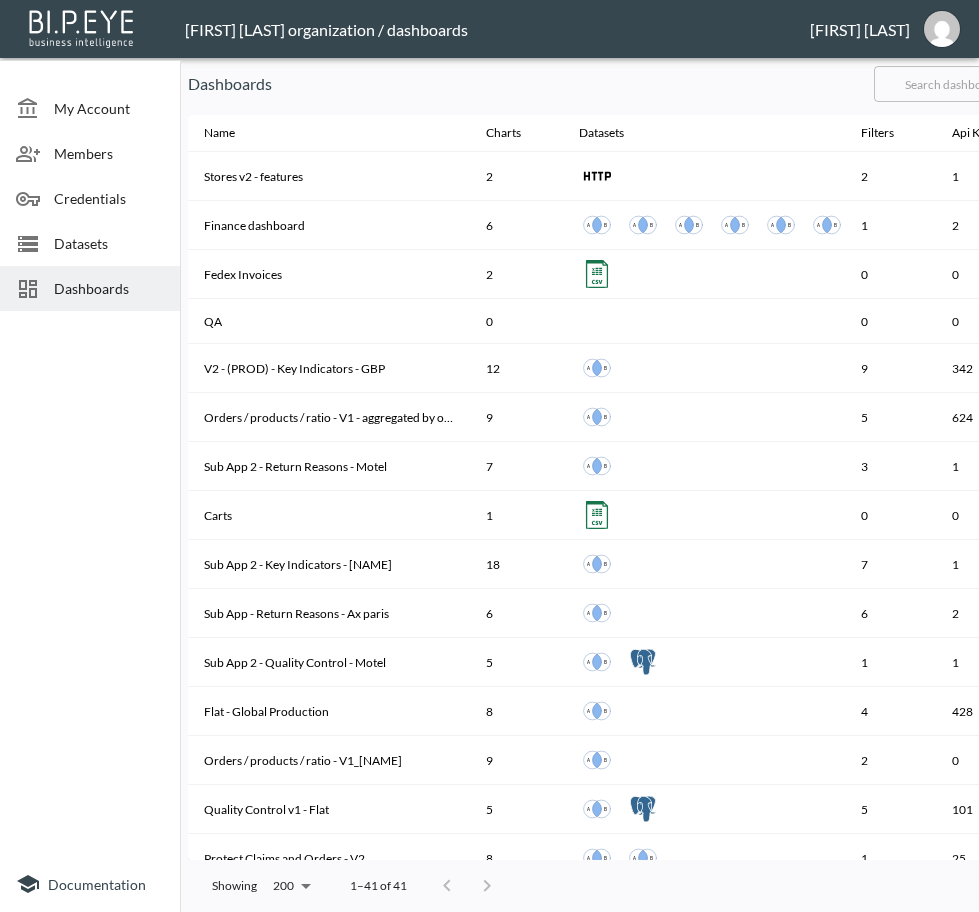 click at bounding box center (955, 84) 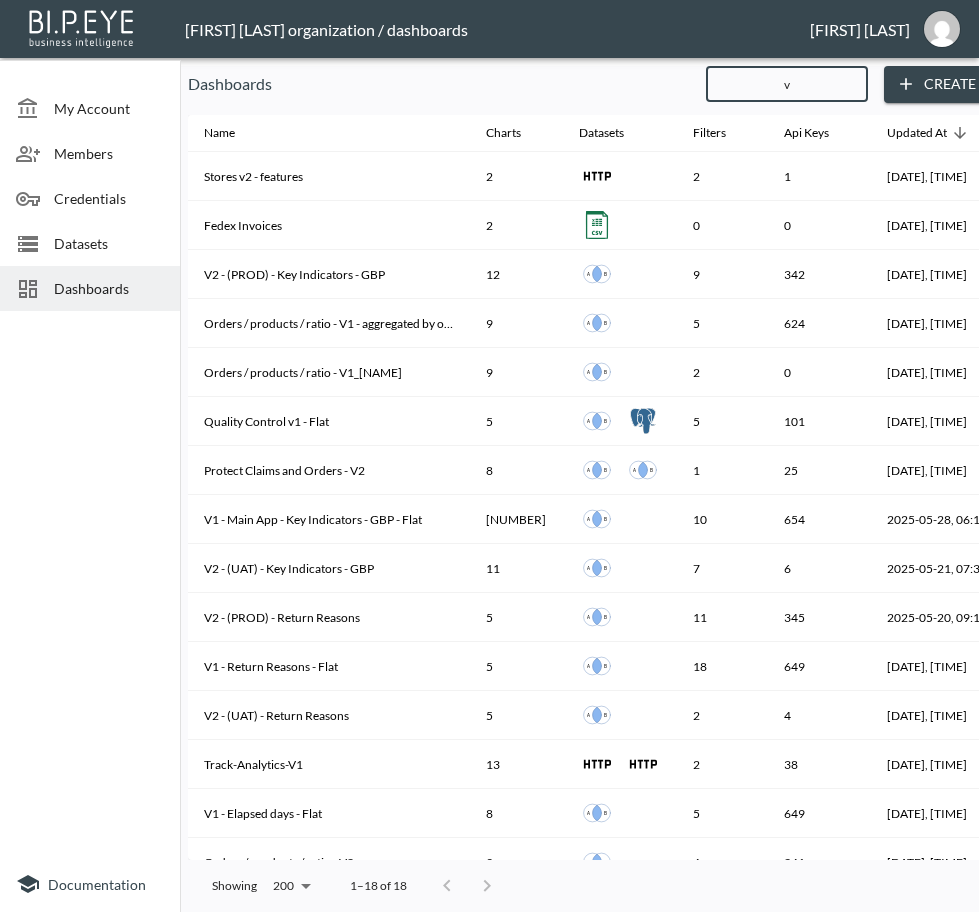 type on "v2" 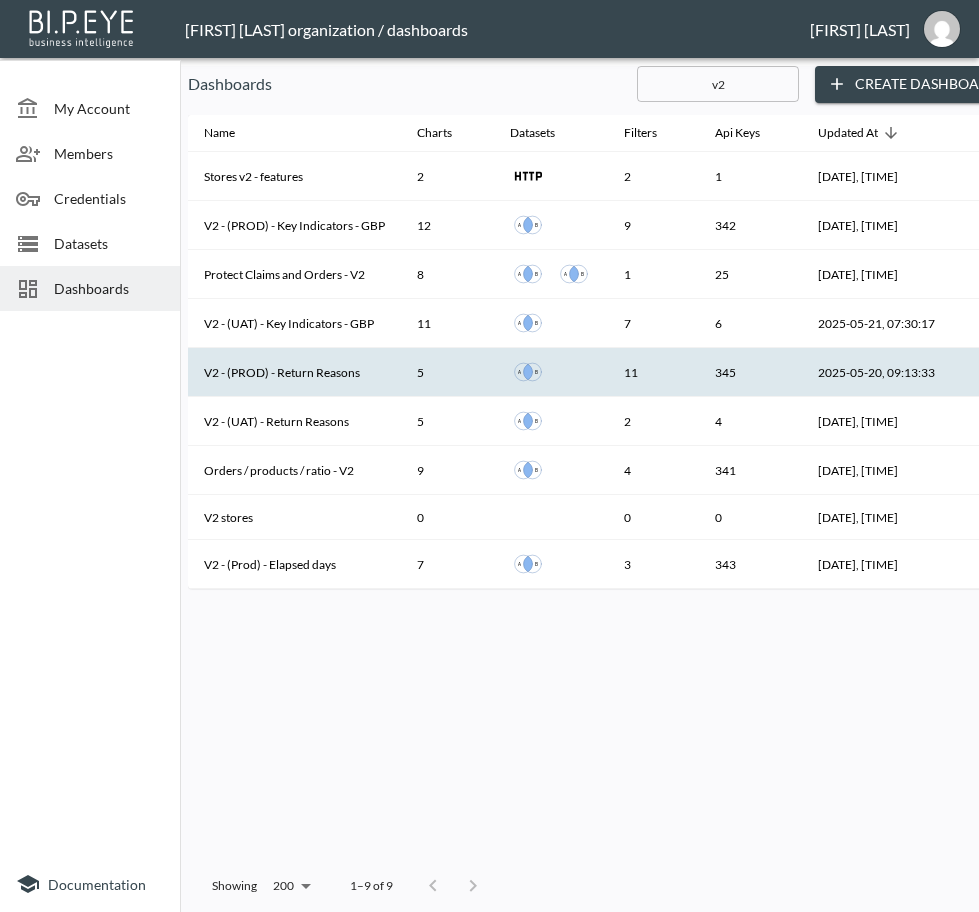 click on "V2 - (PROD) - Return Reasons" at bounding box center (294, 372) 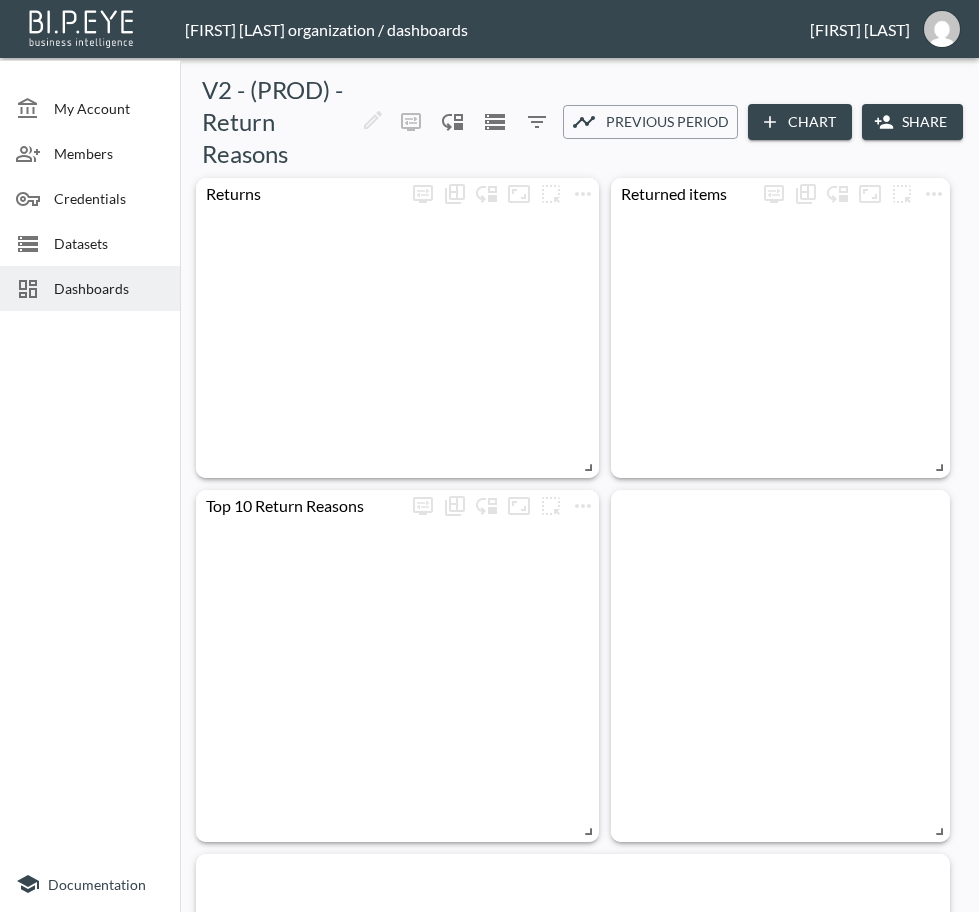 click 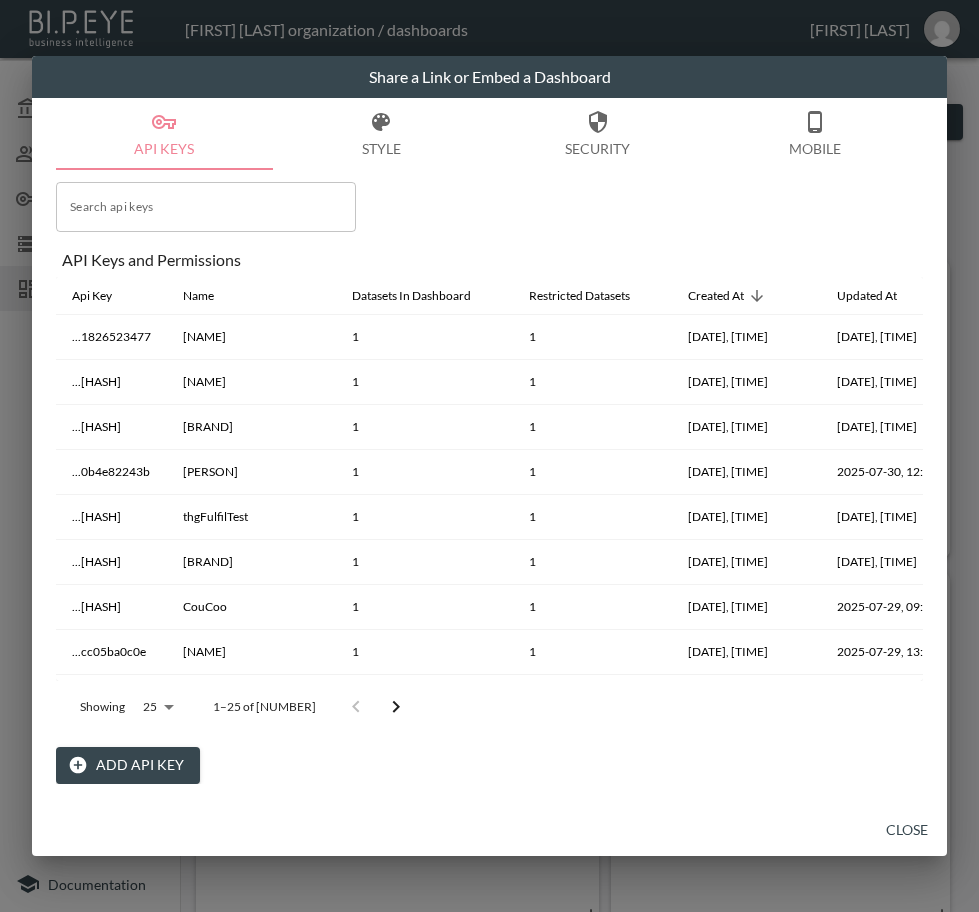click on "Add API Key" at bounding box center [128, 765] 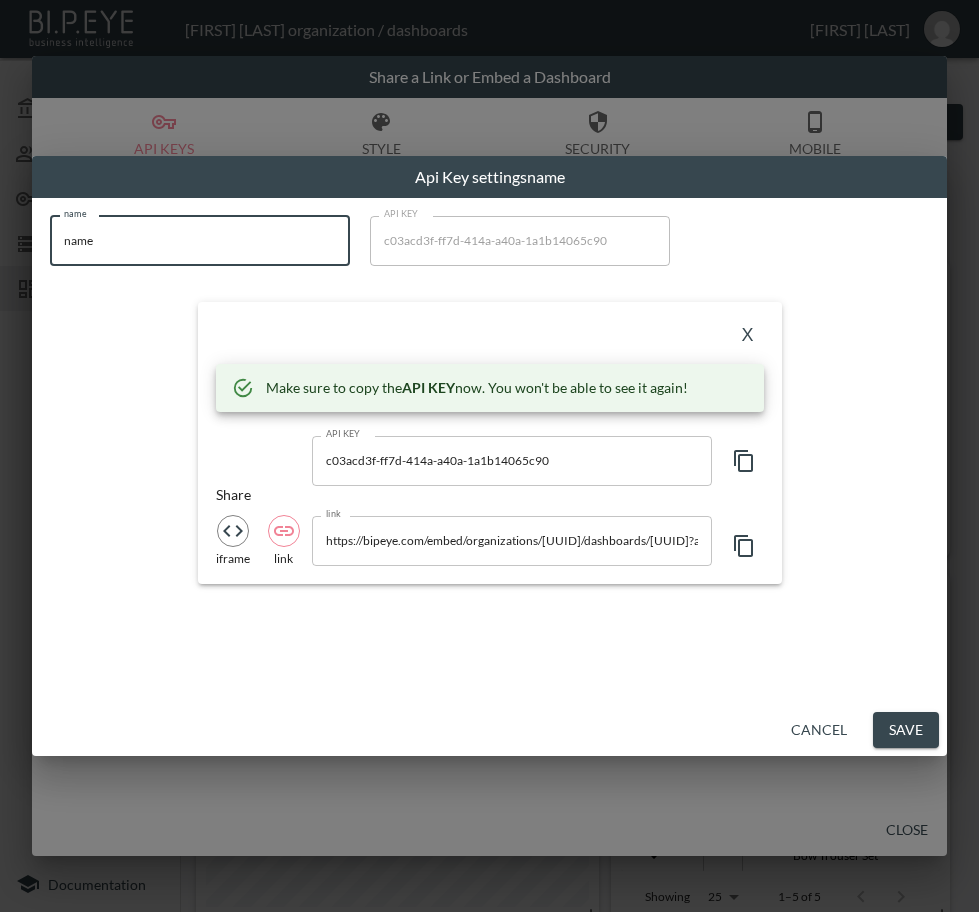 drag, startPoint x: 112, startPoint y: 248, endPoint x: 8, endPoint y: 254, distance: 104.172935 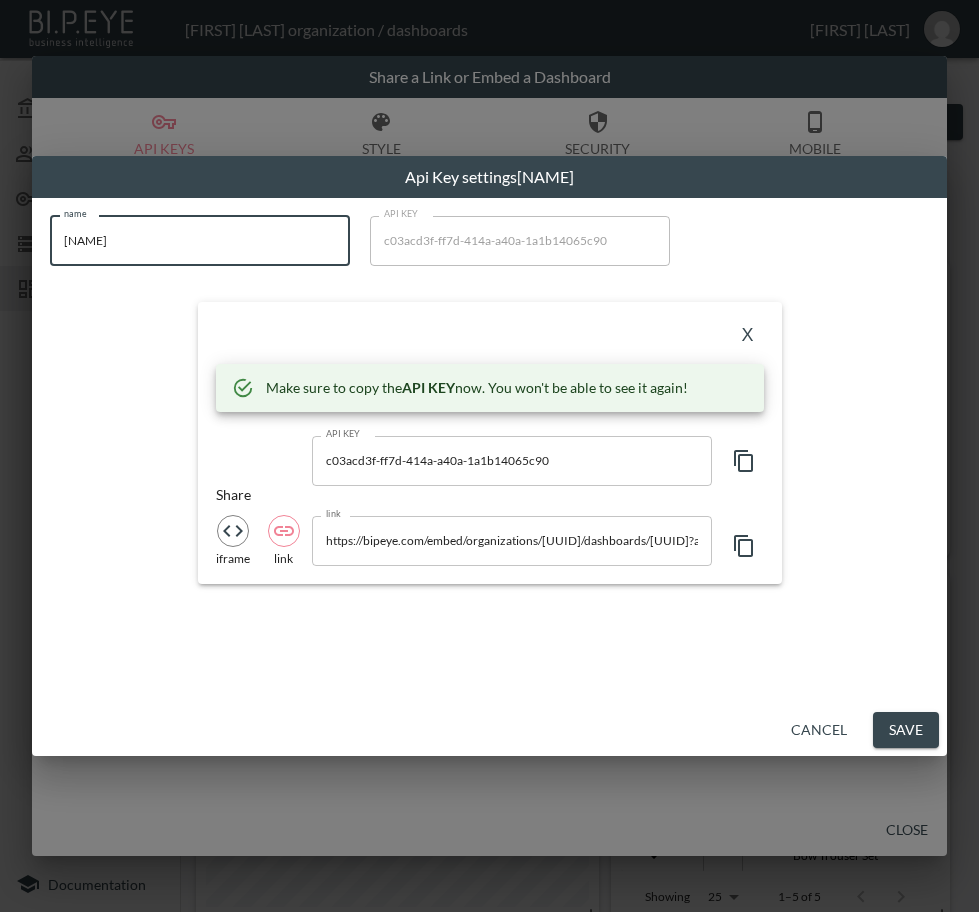 type on "[NAME]" 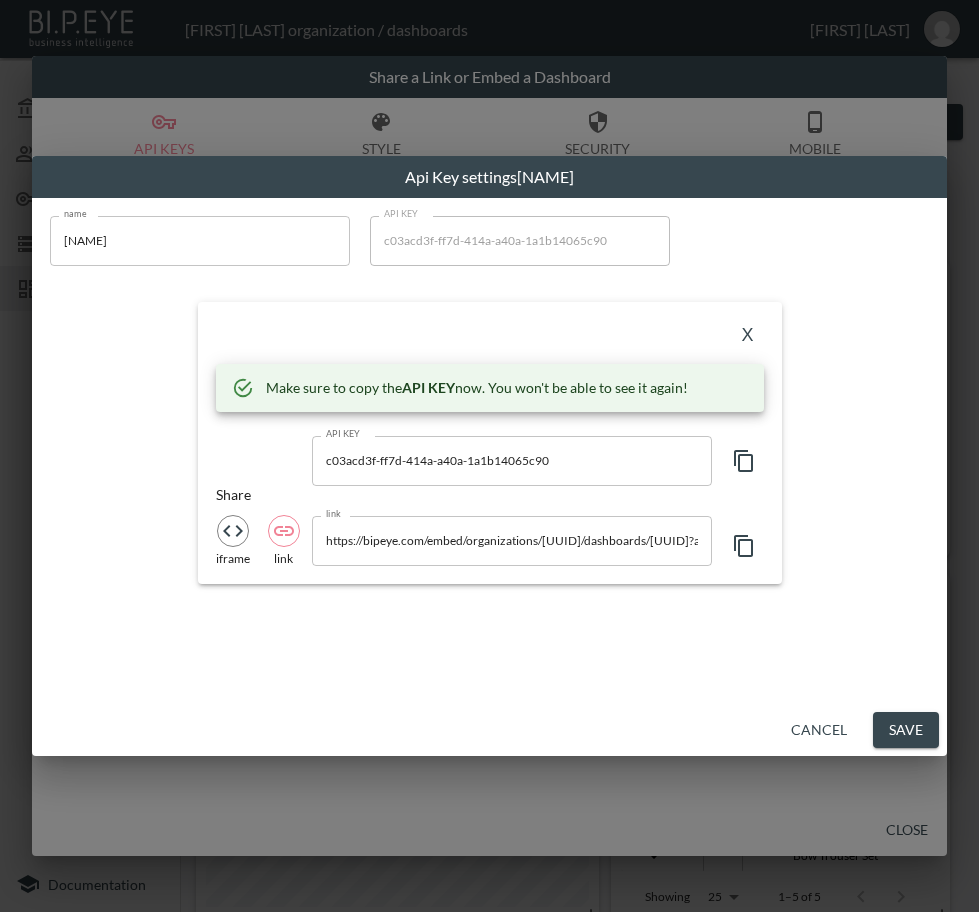 click on "X" at bounding box center [490, 336] 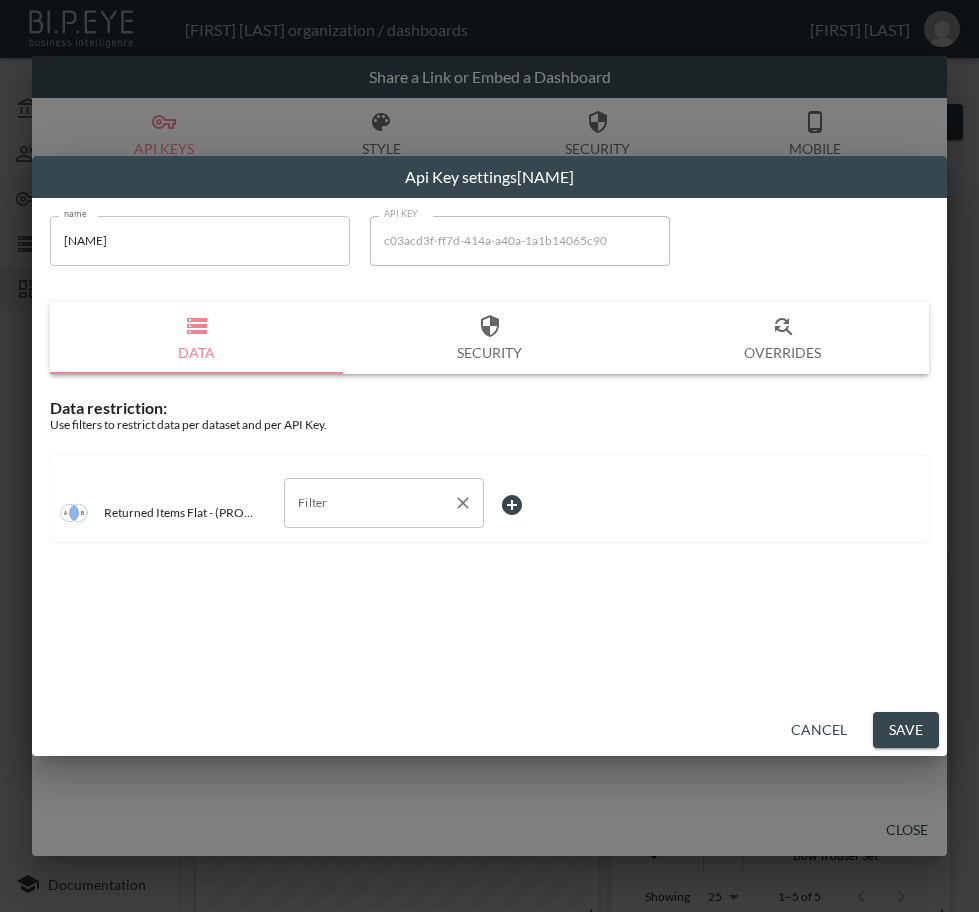 click on "Filter" at bounding box center [369, 503] 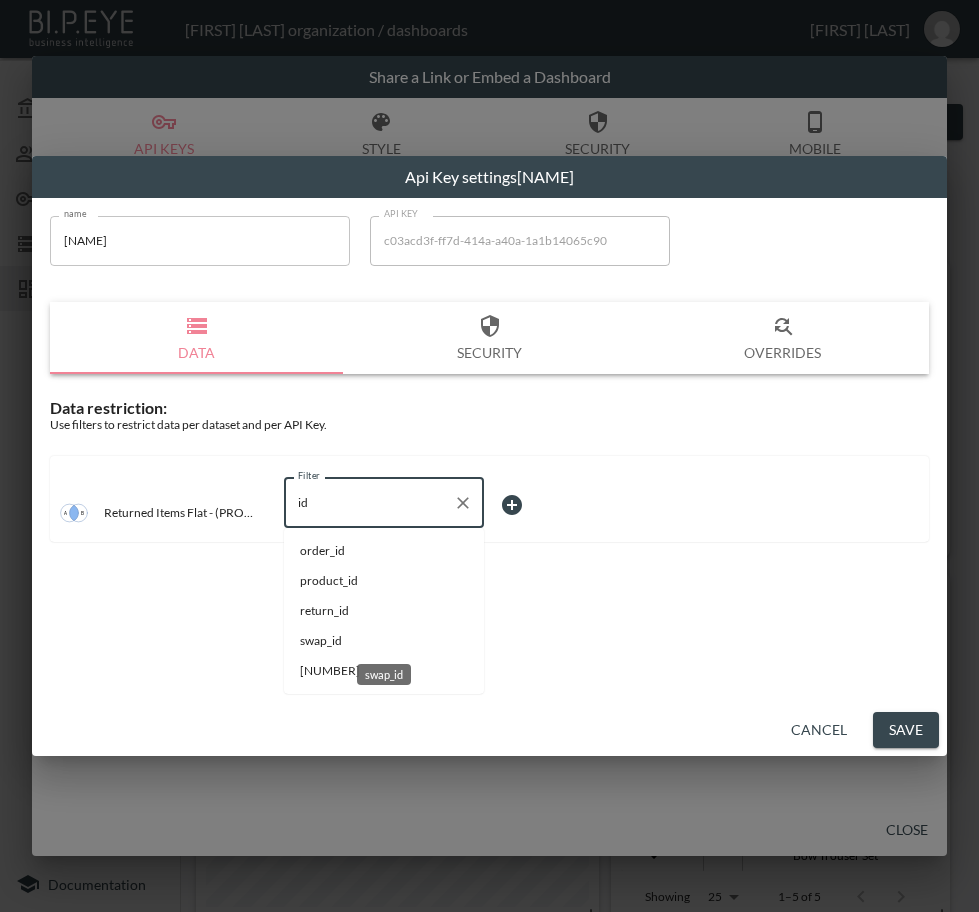 click on "swap_id" at bounding box center (384, 641) 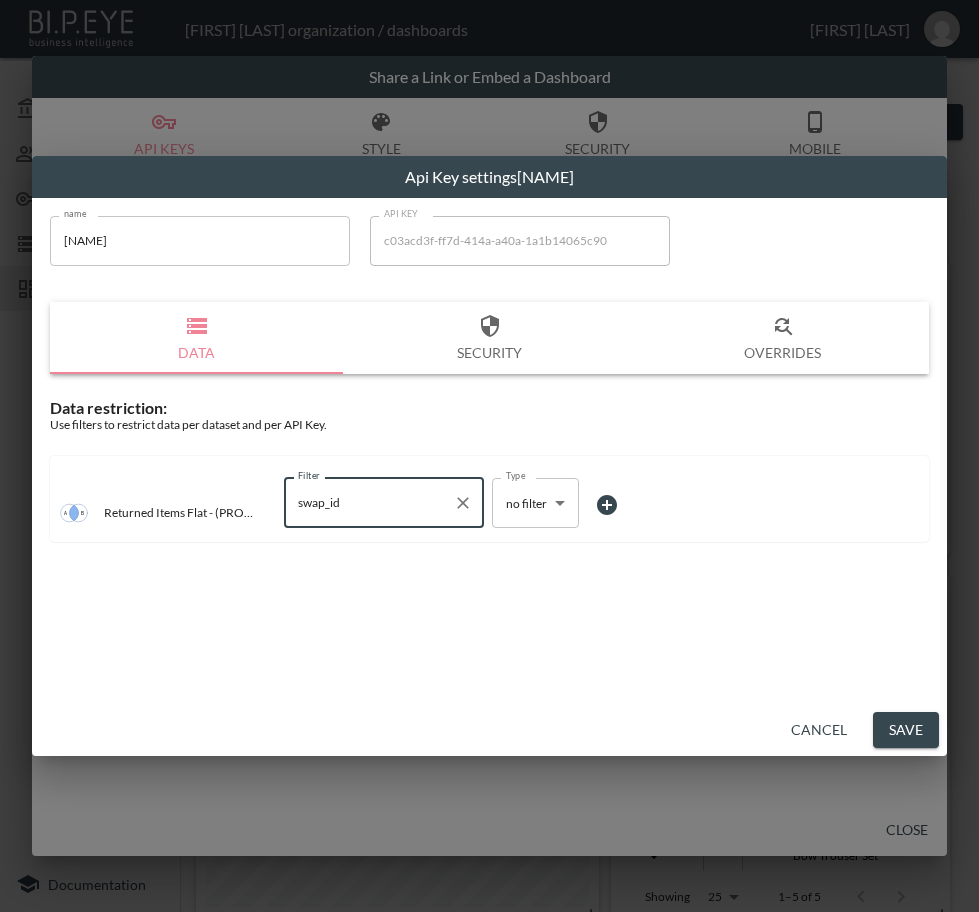 type on "swap_id" 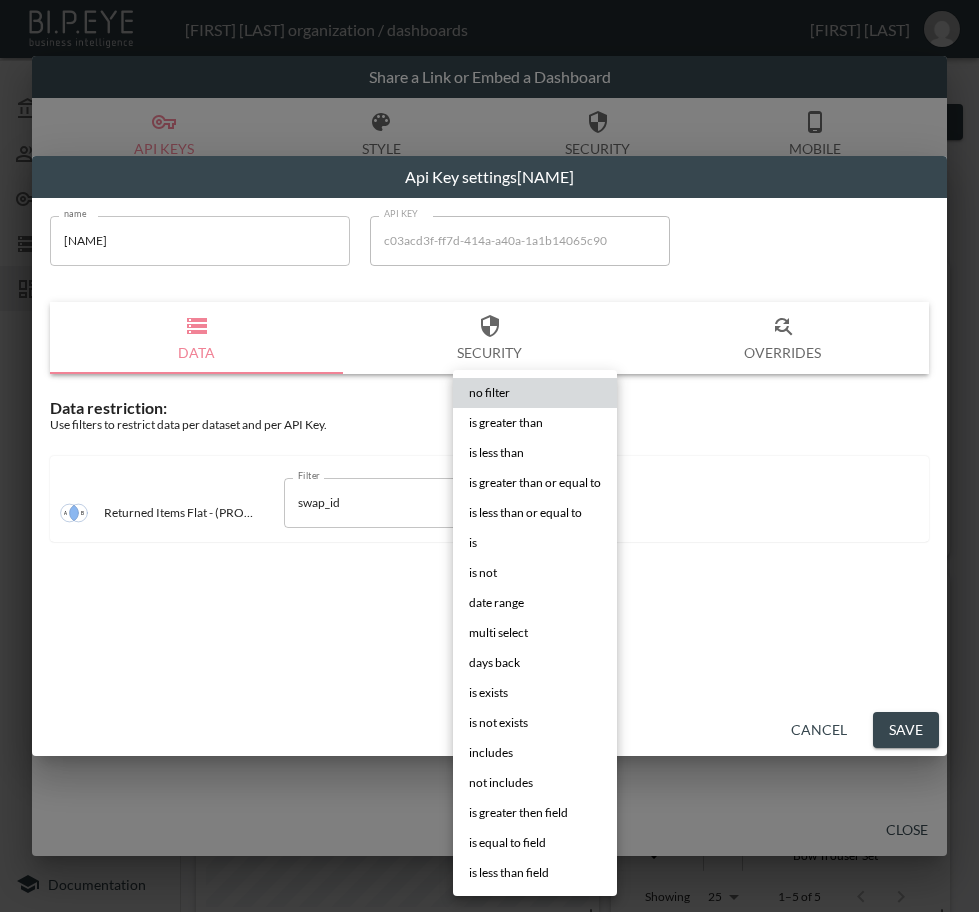 click on "BI.P.EYE, Interactive Analytics Dashboards - app [PERSON] organization / dashboards [PERSON] My Account Members Credentials Datasets Dashboards Documentation V2 - (PROD) - Return Reasons 0 2 Previous period Chart Share return_date   DATE RANGE Feb 01, [YEAR]       swap_id   IS [HASH]     Products returned Shopify Order Date Image Product Name Return Type Shipment From Address Country Title Sku Quantity Main Reason Sub Reason Feedback Original Unit Price Pre Calculated Price Variant Id Tax Applied Per Item Weight Discounted Unit Price Processed Weight Unit Product Id Return Id Return Date Current Price Discount Applied Per Item Intake Reason Order Id Order Name Reason Key Word Return Status Shipping Status Taxable Updated At Store Name 2025-01-26T13:33:02.000Z Mama Black Cotton Trouser Set Refund United Kingdom 18/20 Maternity Black Cotton Trouser Set 18/20 1 Item does not fit Item is too big for me 15 15 gid://shopify/ProductVariant/[NUMBER] 2.5 0.3 15 false KILOGRAMS [NUMBER]" at bounding box center [489, 456] 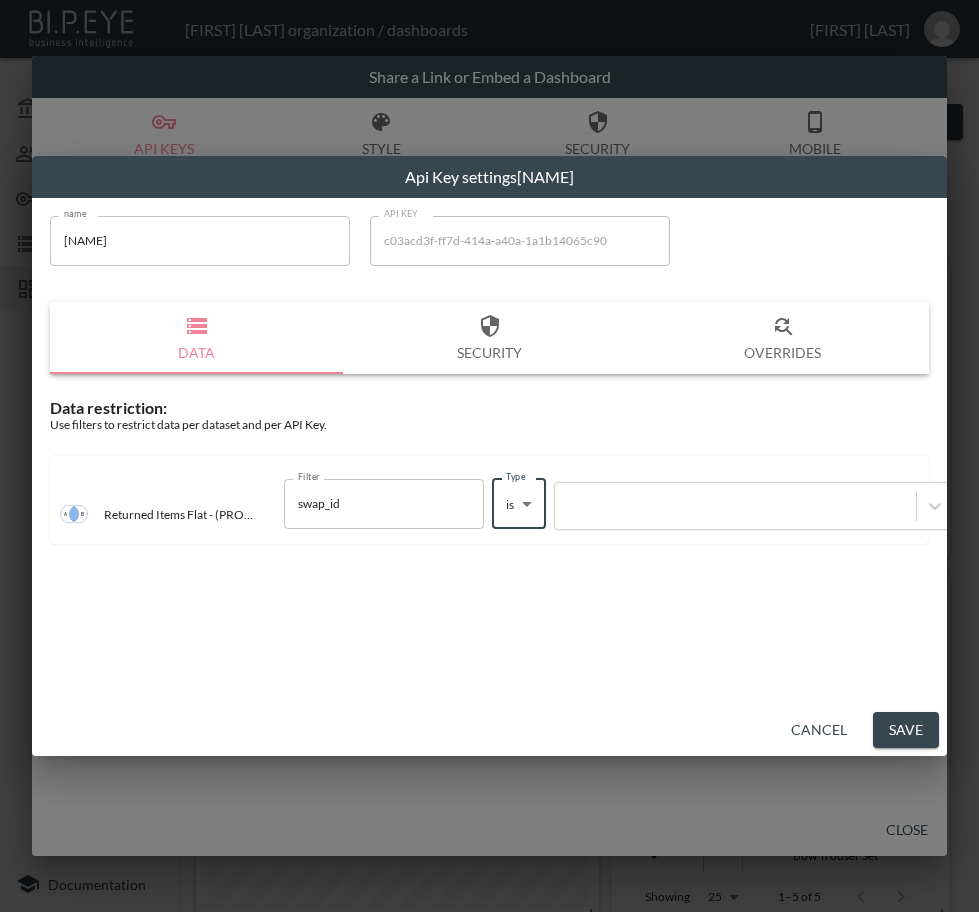 click at bounding box center [735, 505] 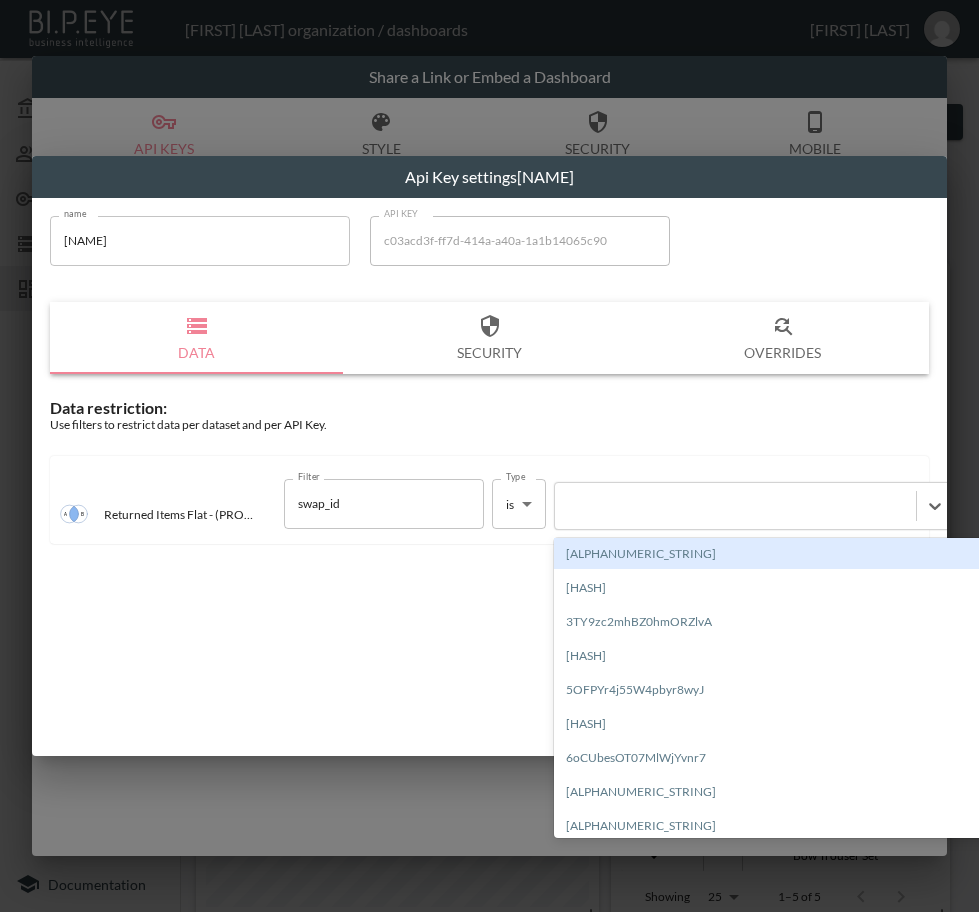 paste on "[HASH]" 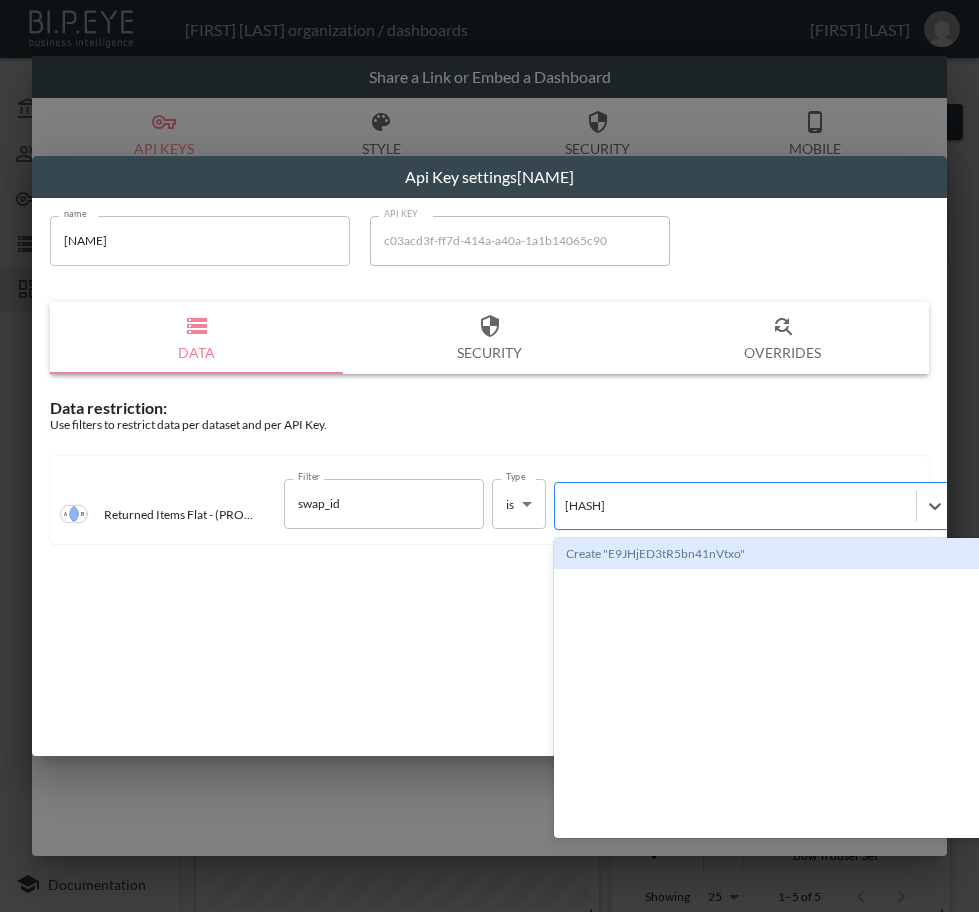 type 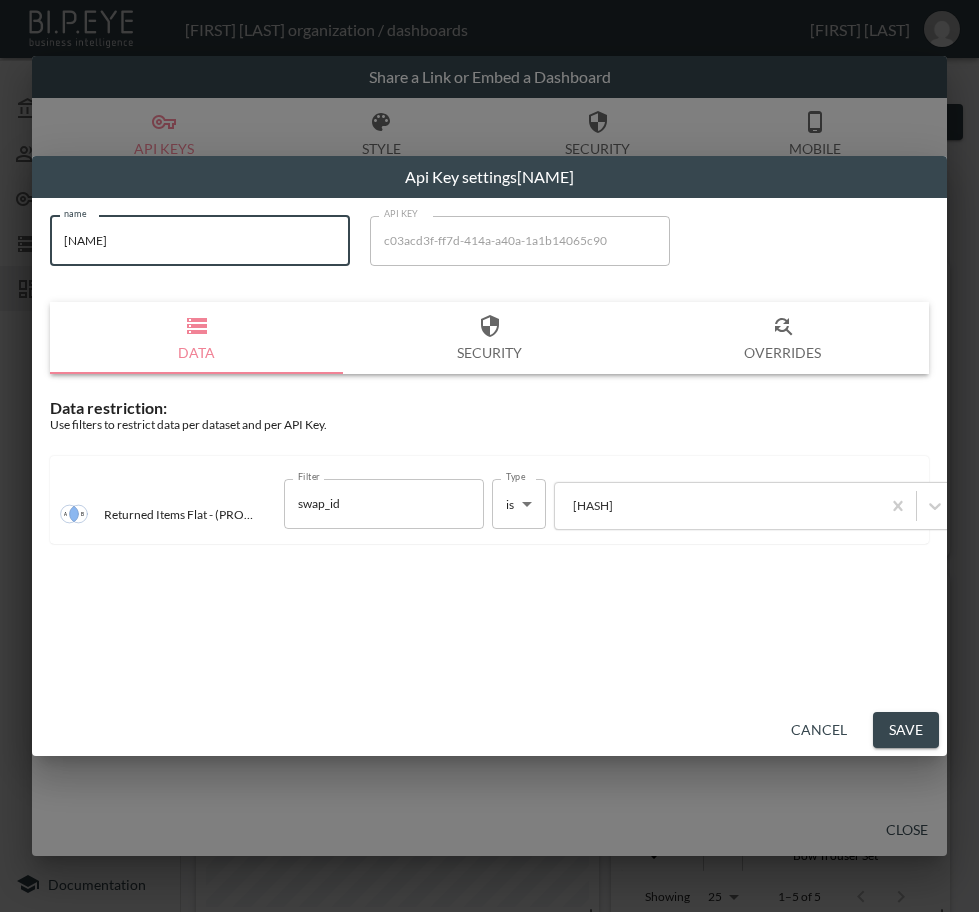 click on "name [BRAND] name [BRAND] name API KEY [UUID] API KEY Data Security Overrides Data restriction: Use filters to restrict data per dataset and per API Key. Returned Items Flat - (PROD) - v2 Filter swap_id Filter Type is is Type [ALPHANUMERIC_STRING]" at bounding box center (489, 386) 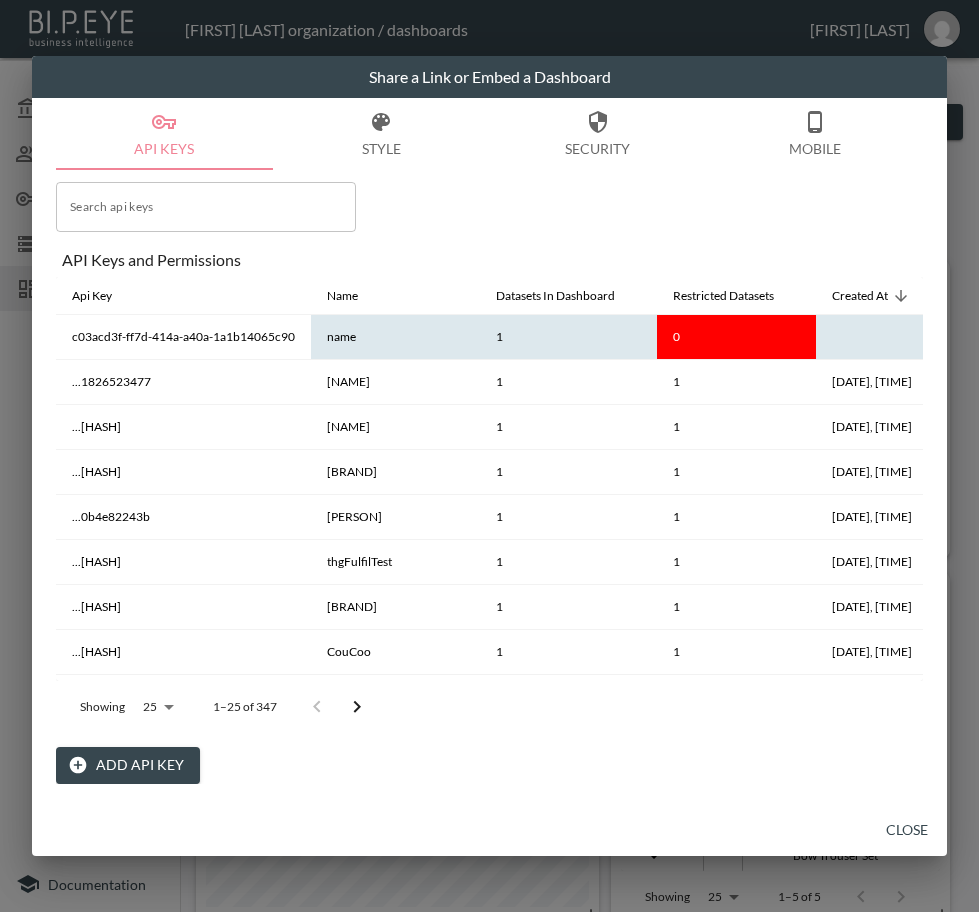 click at bounding box center (890, 337) 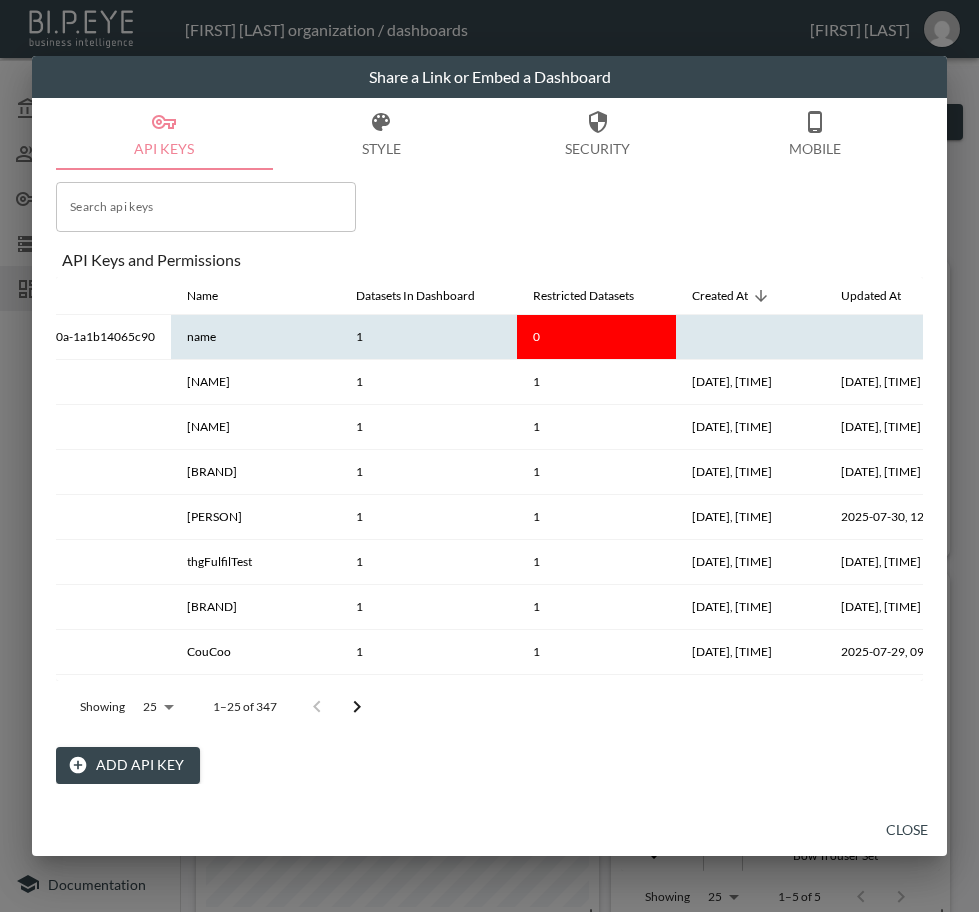 scroll, scrollTop: 0, scrollLeft: 265, axis: horizontal 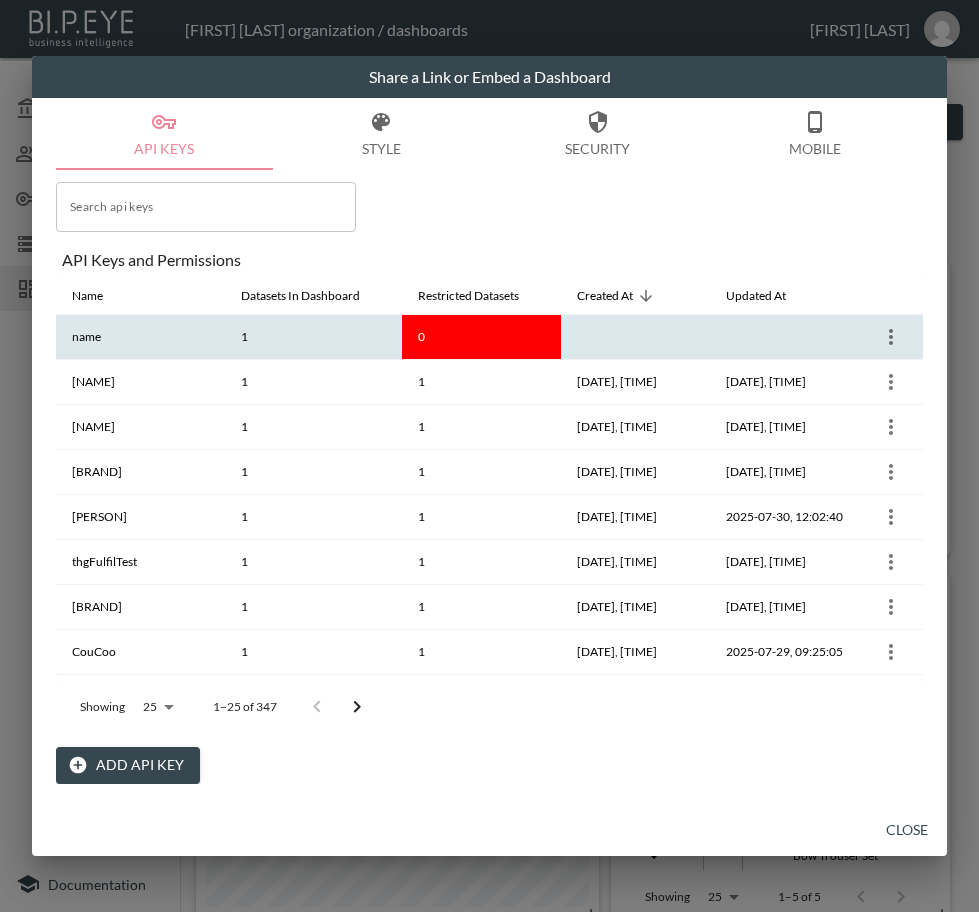 click 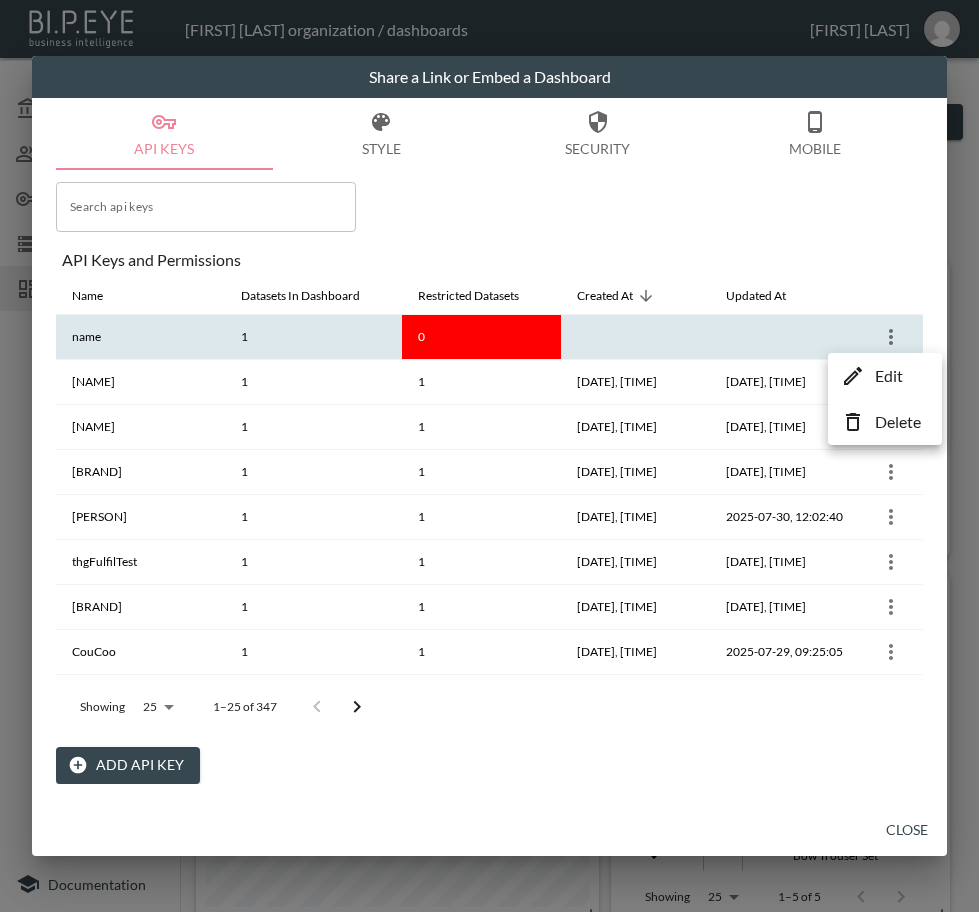 click on "Edit" at bounding box center (885, 376) 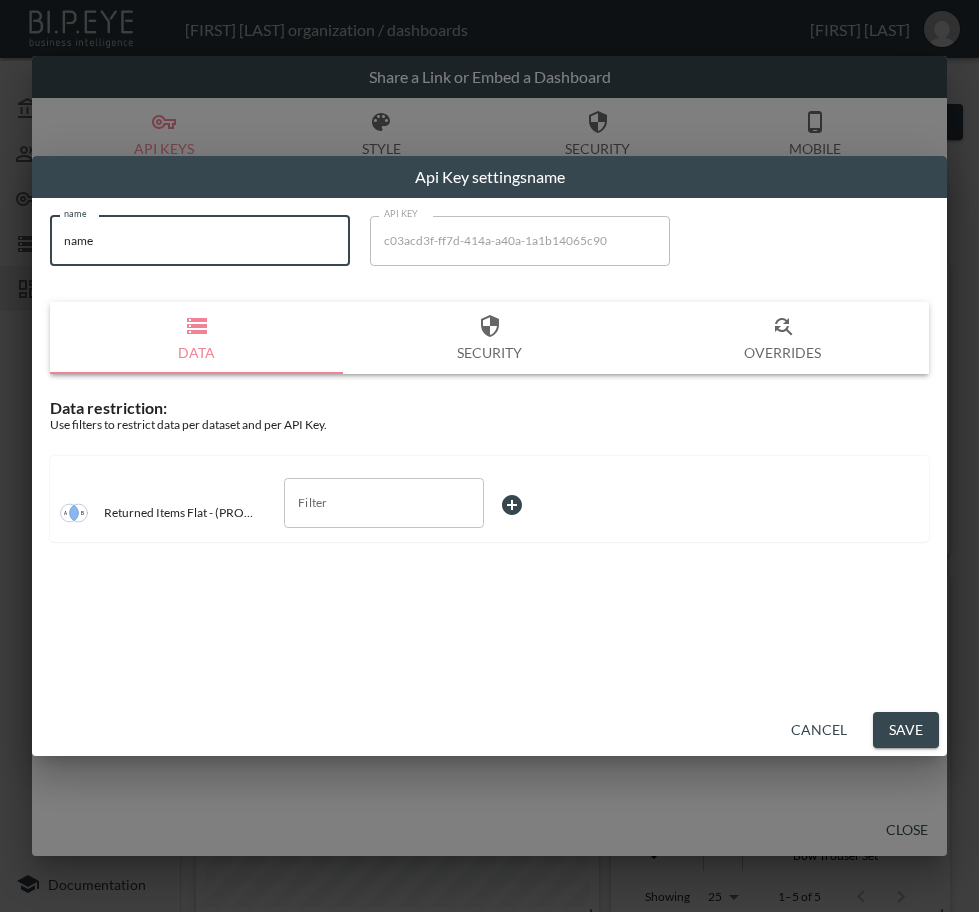 drag, startPoint x: 189, startPoint y: 235, endPoint x: 33, endPoint y: 233, distance: 156.01282 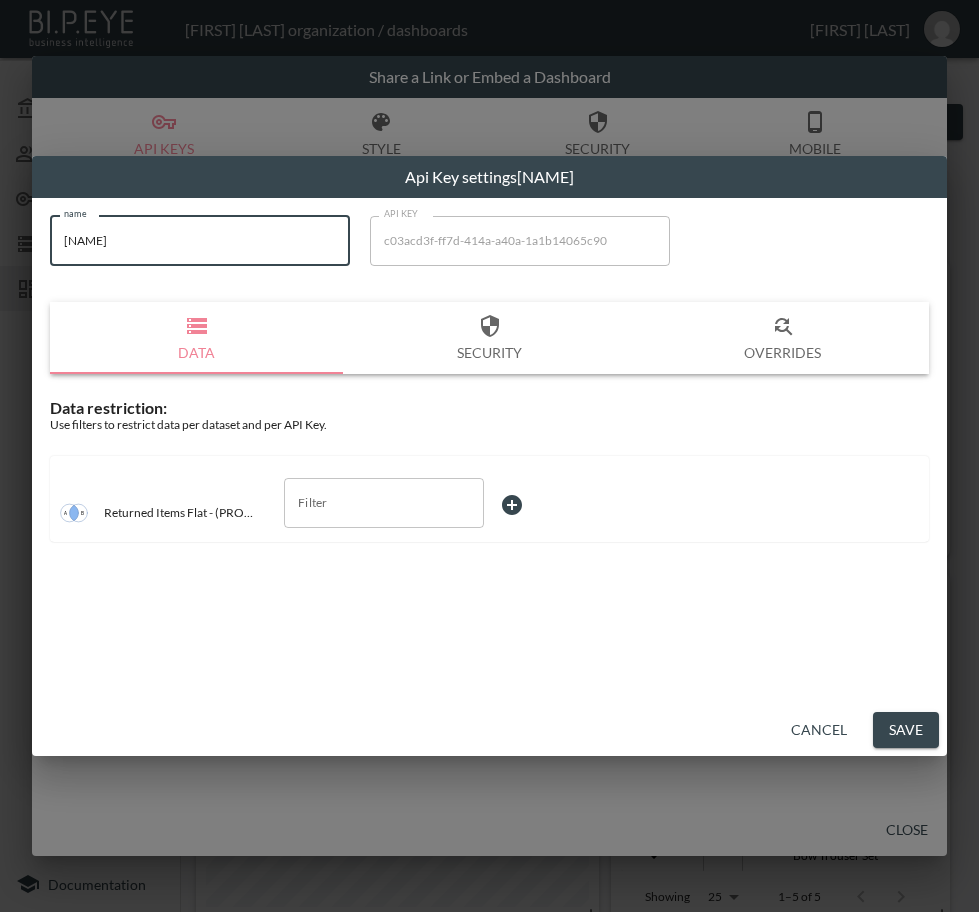 type on "[NAME]" 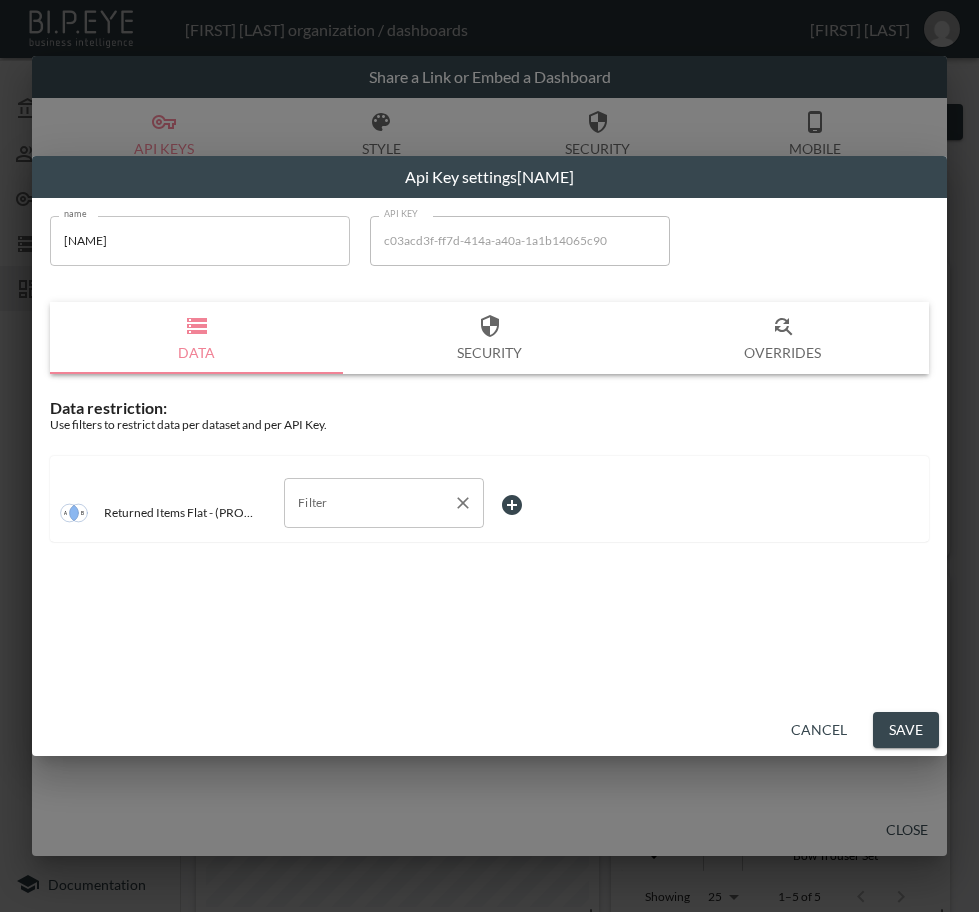 click on "Filter" at bounding box center [384, 503] 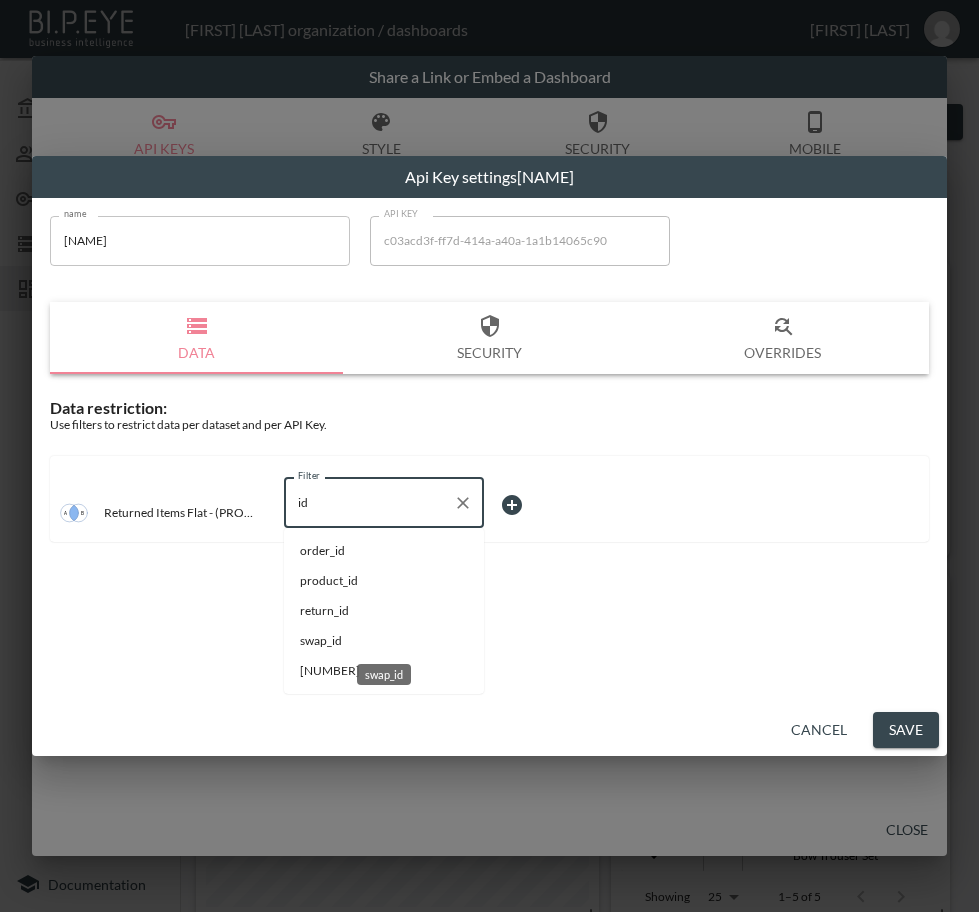 click on "swap_id" at bounding box center (384, 641) 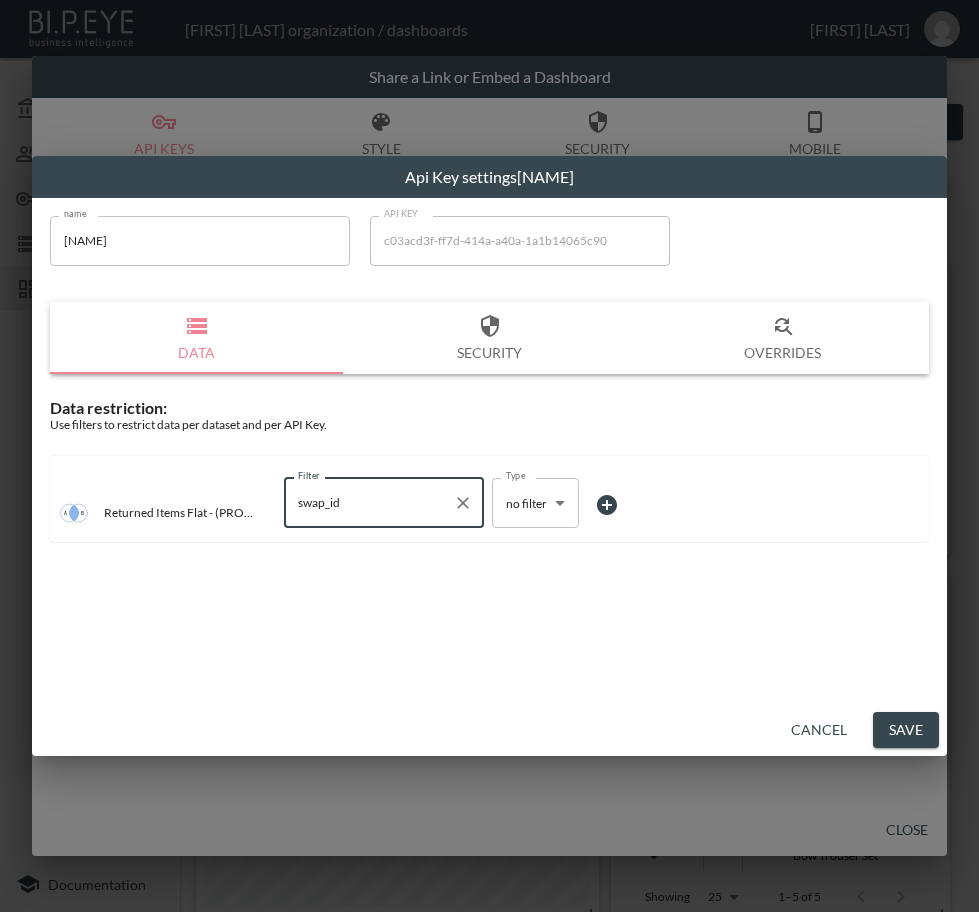 type on "swap_id" 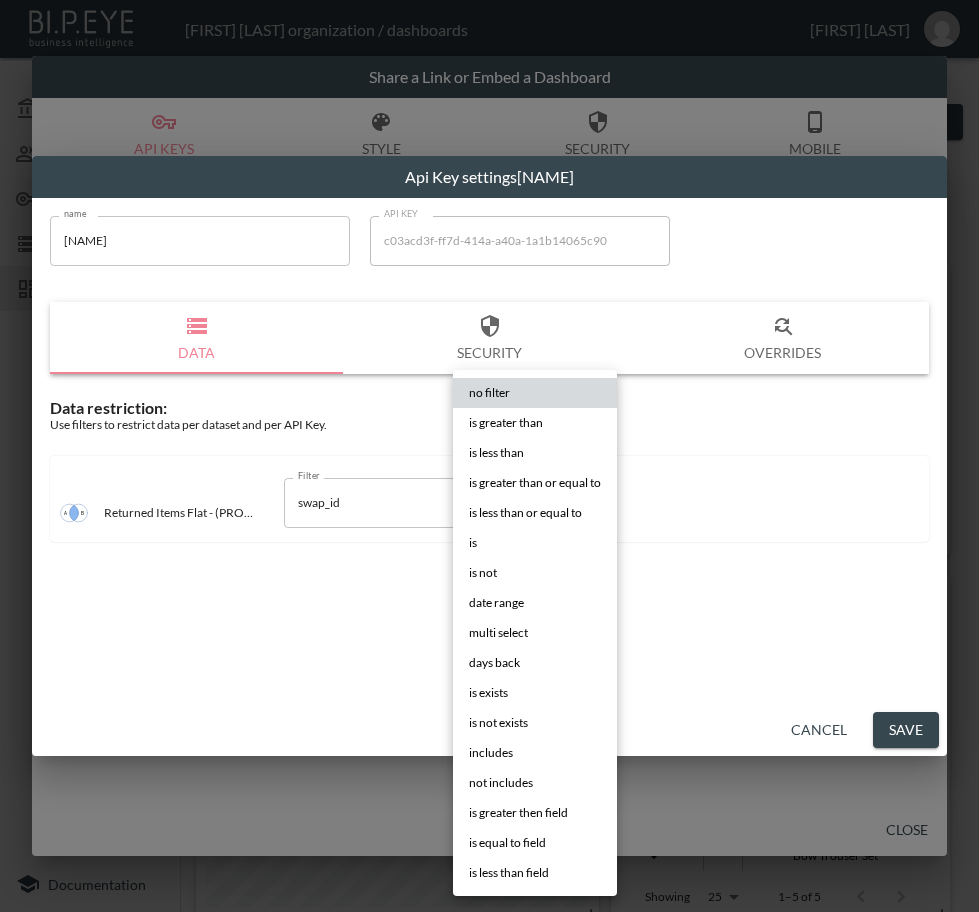click on "is" at bounding box center [535, 543] 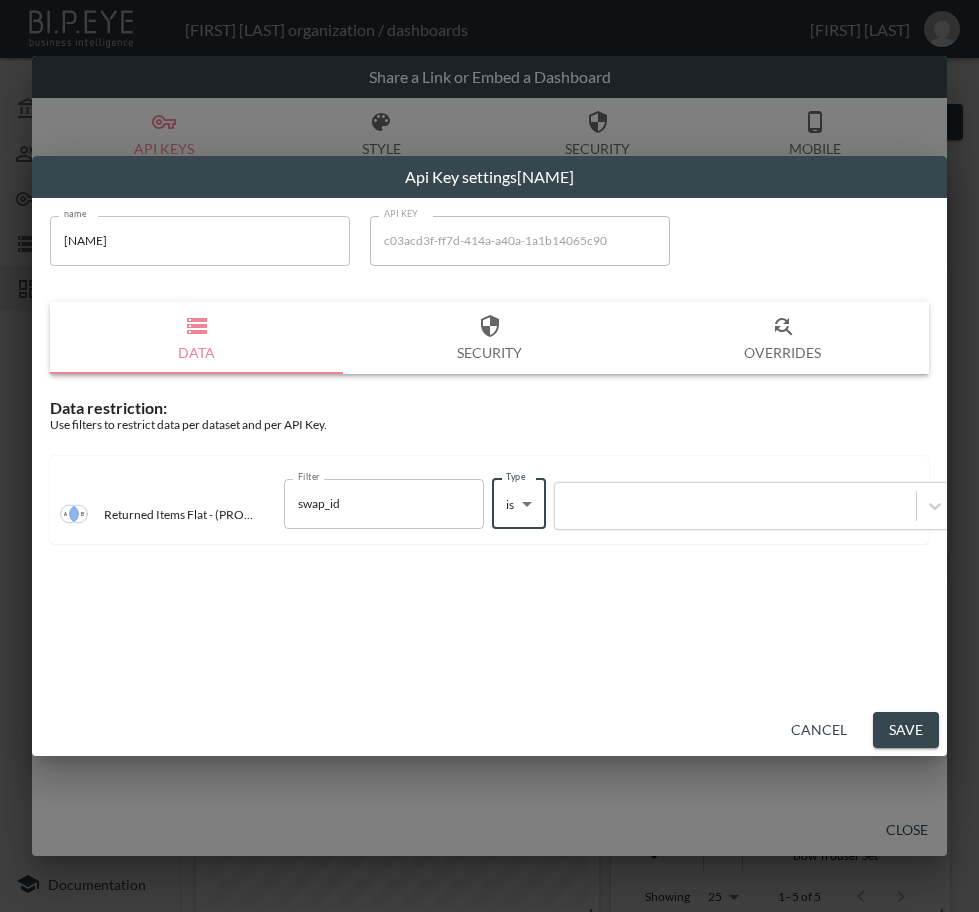 type on "is" 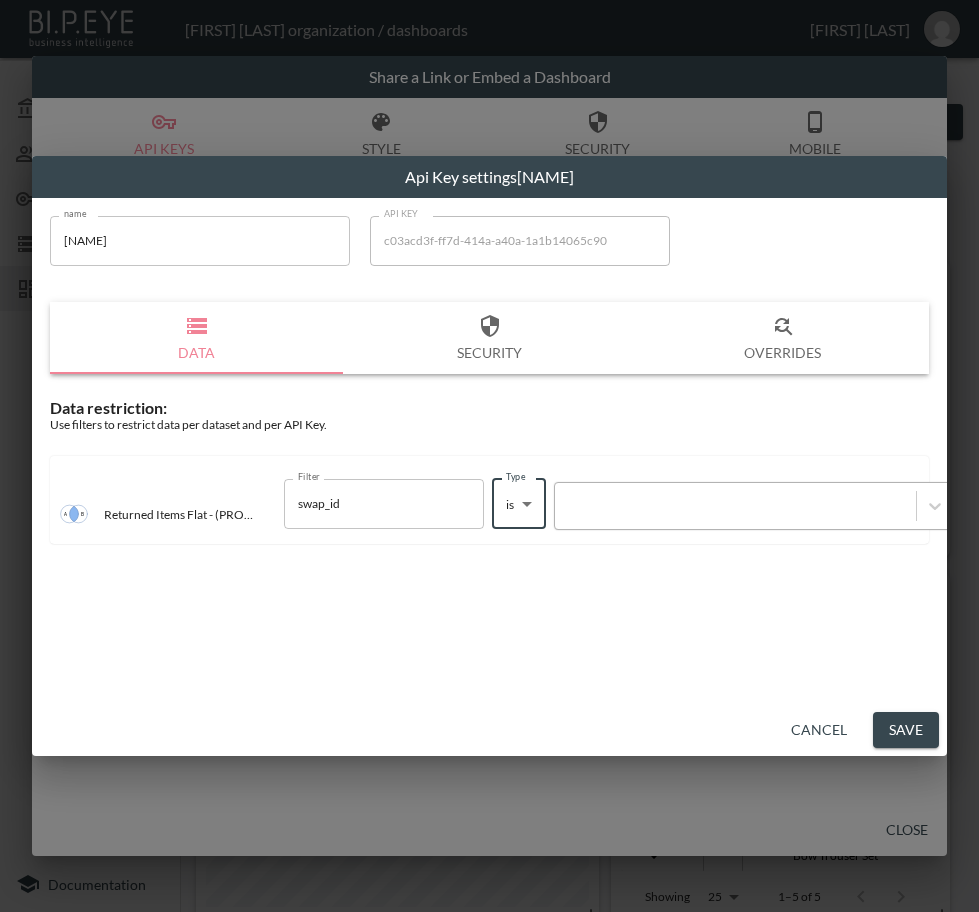 click at bounding box center [735, 505] 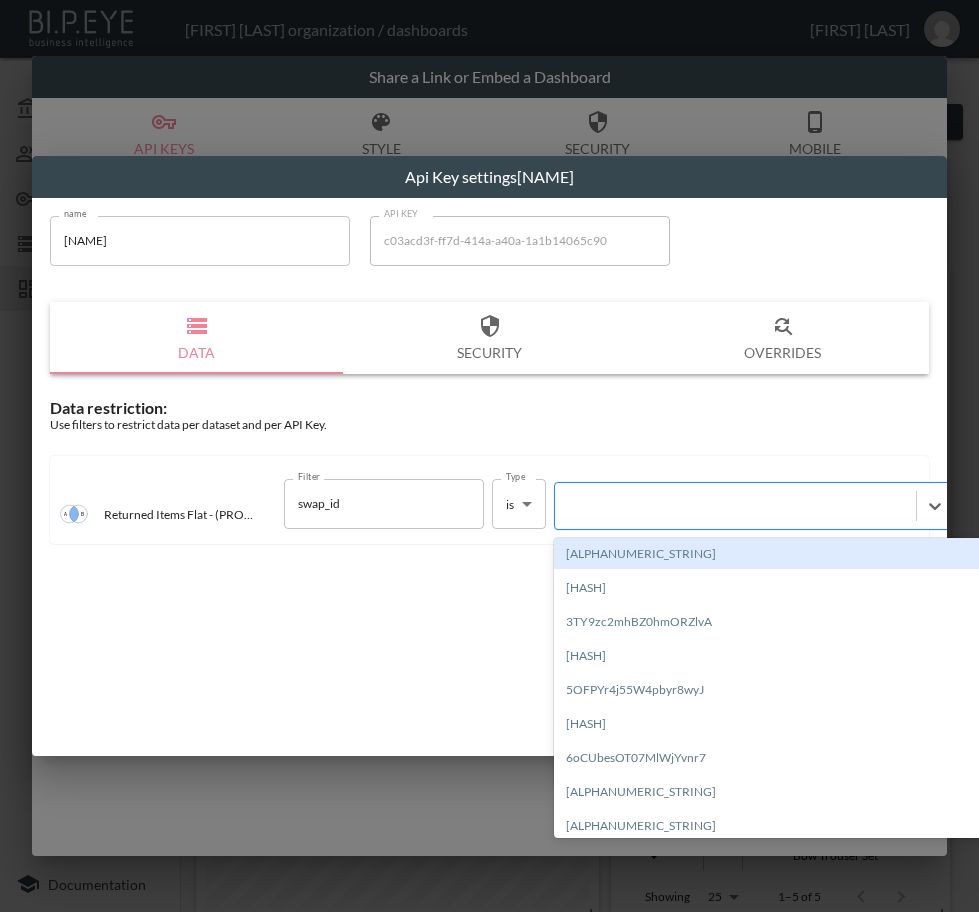 paste on "[HASH]" 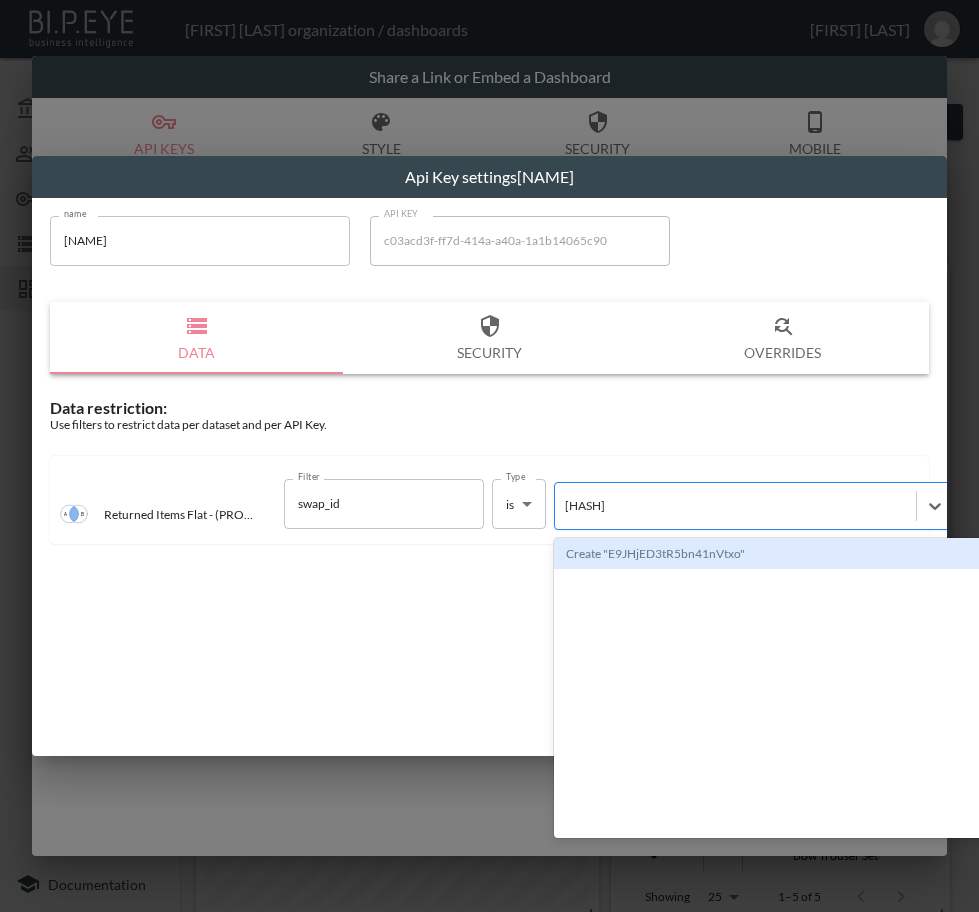 type 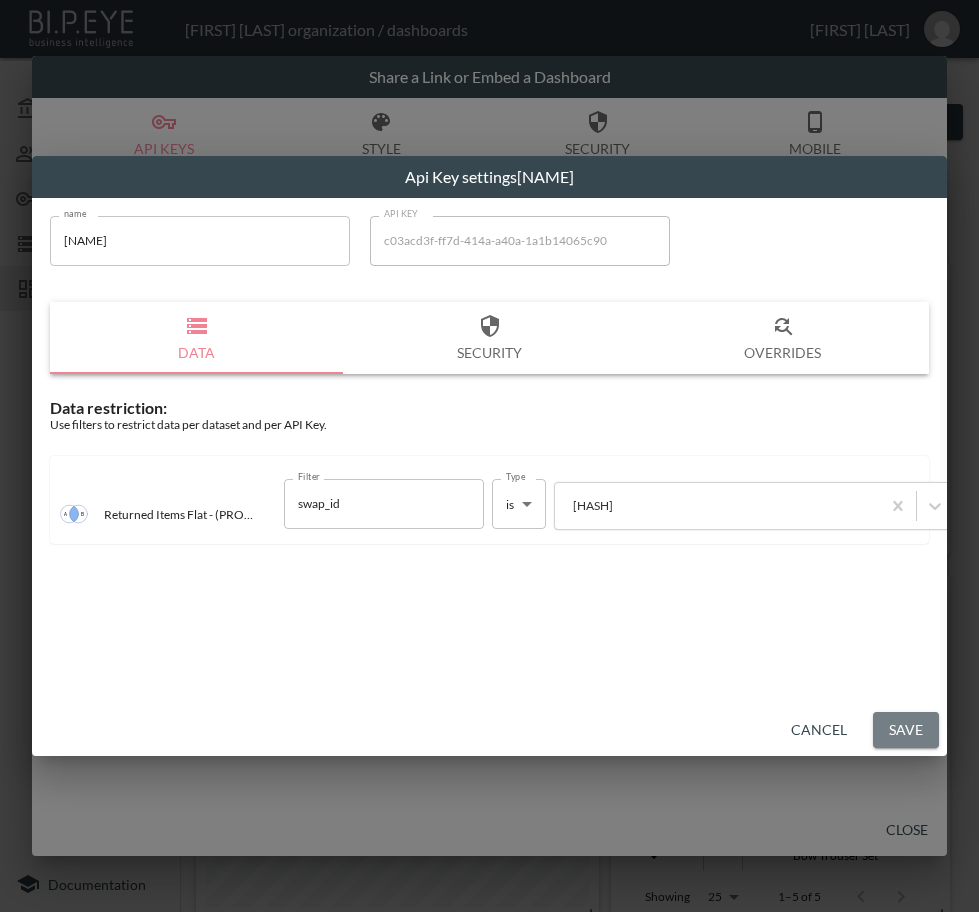 click on "Save" at bounding box center [906, 730] 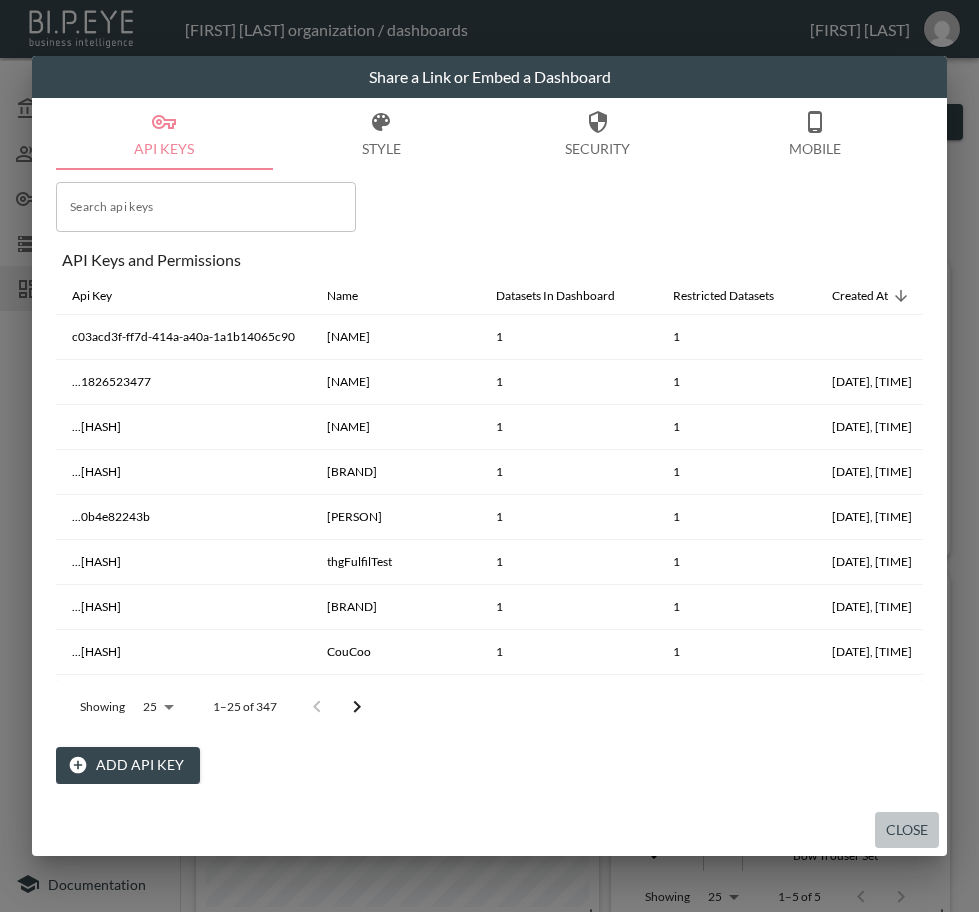 click on "Close" at bounding box center [907, 830] 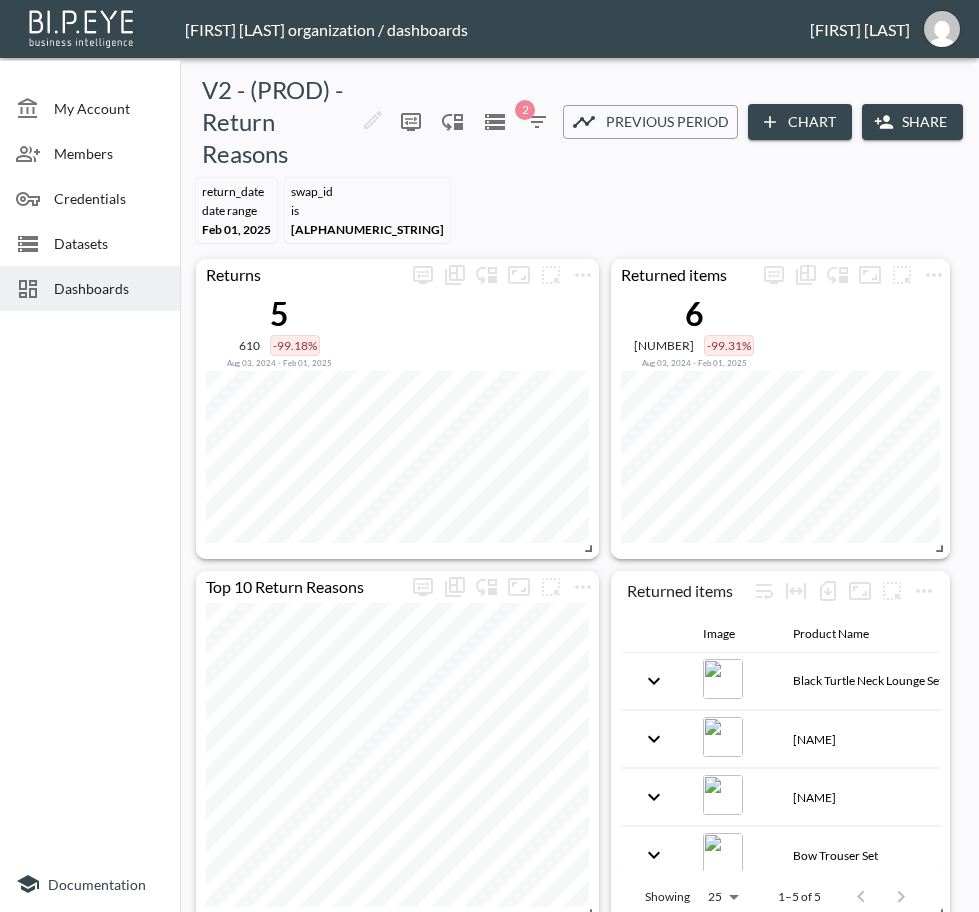 click on "Dashboards" at bounding box center [109, 288] 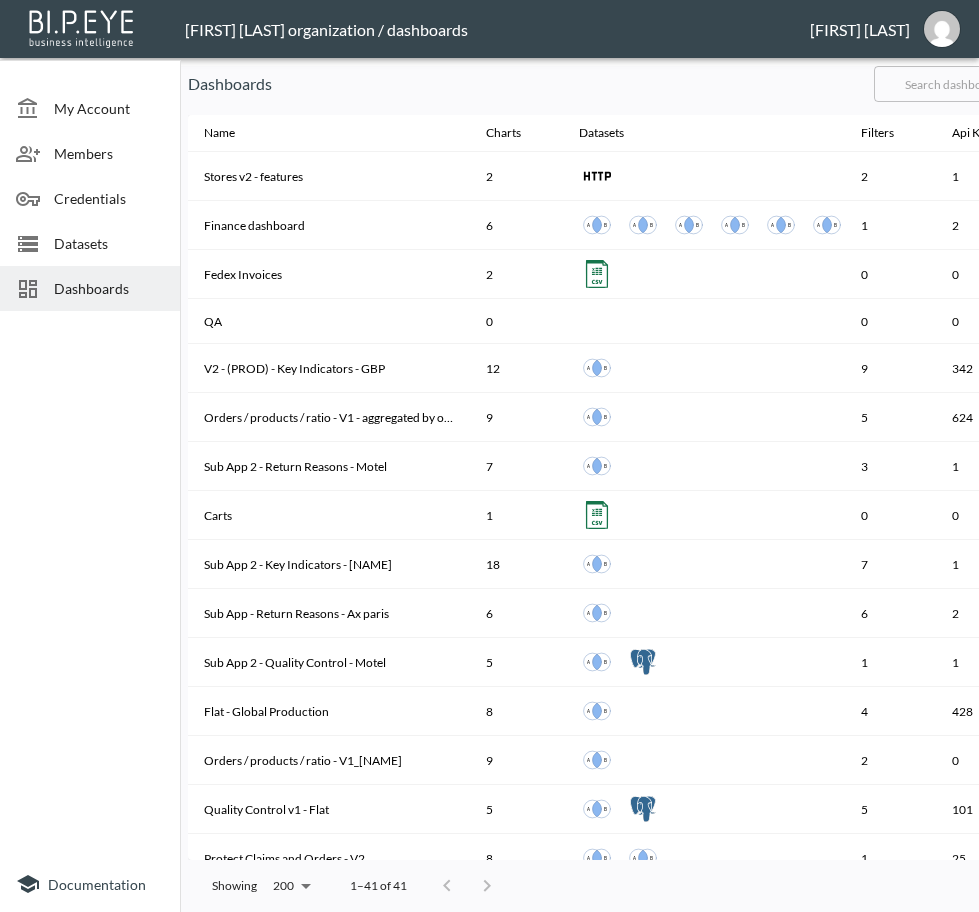 click at bounding box center [955, 84] 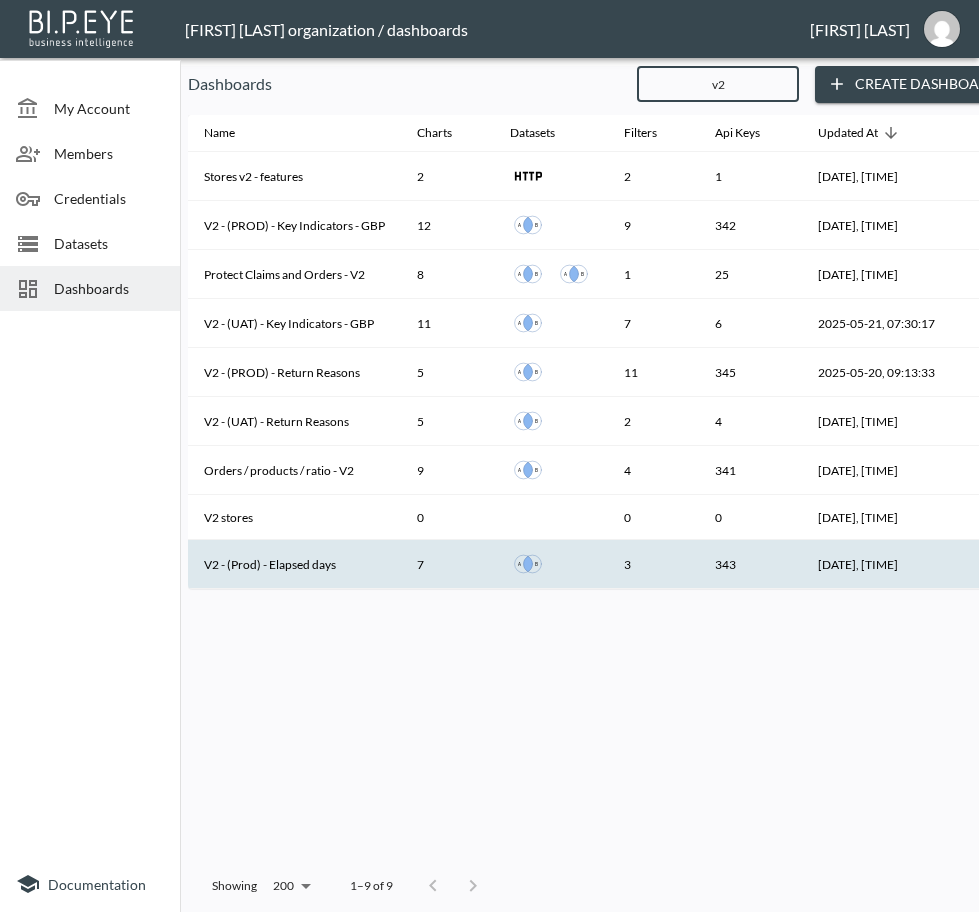 type on "v2" 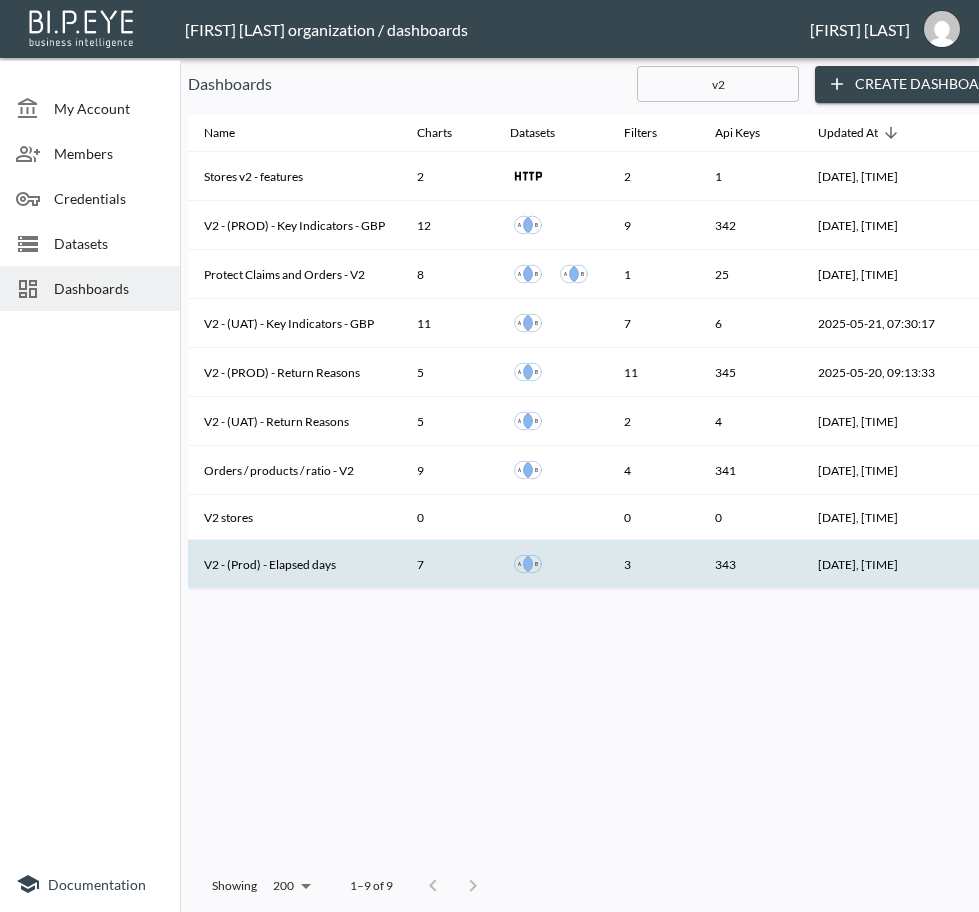 click on "V2 - (Prod) - Elapsed days" at bounding box center (294, 564) 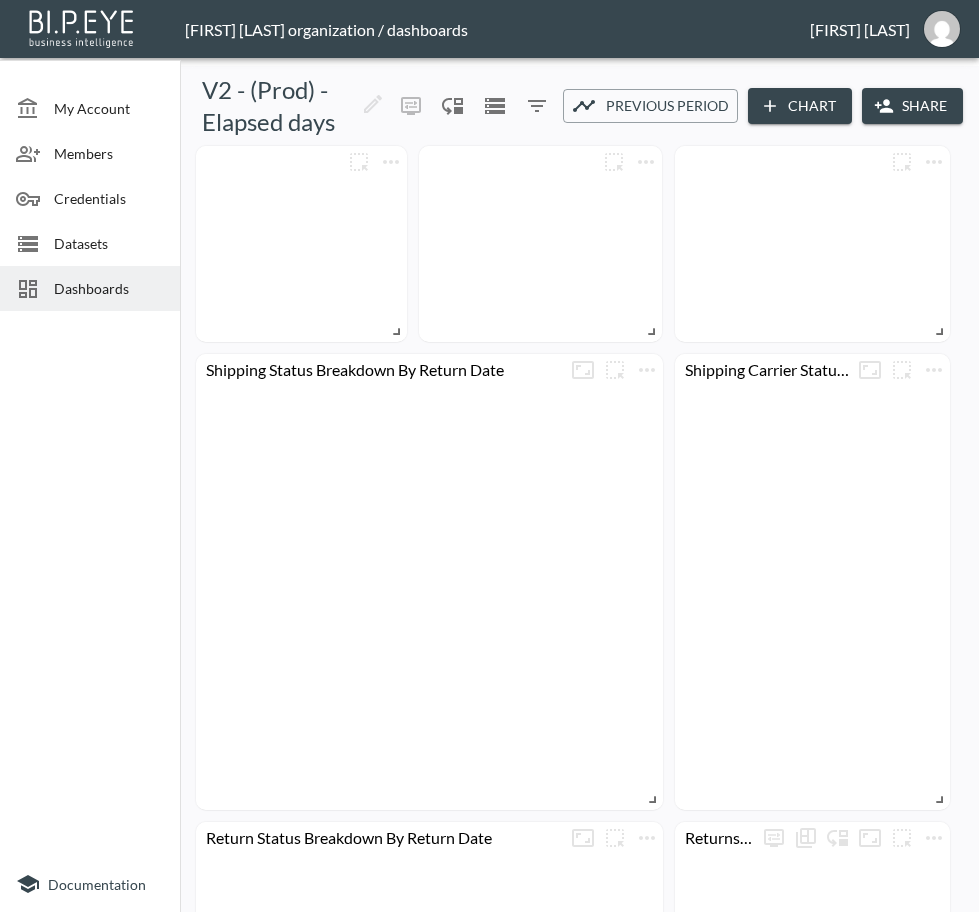 click 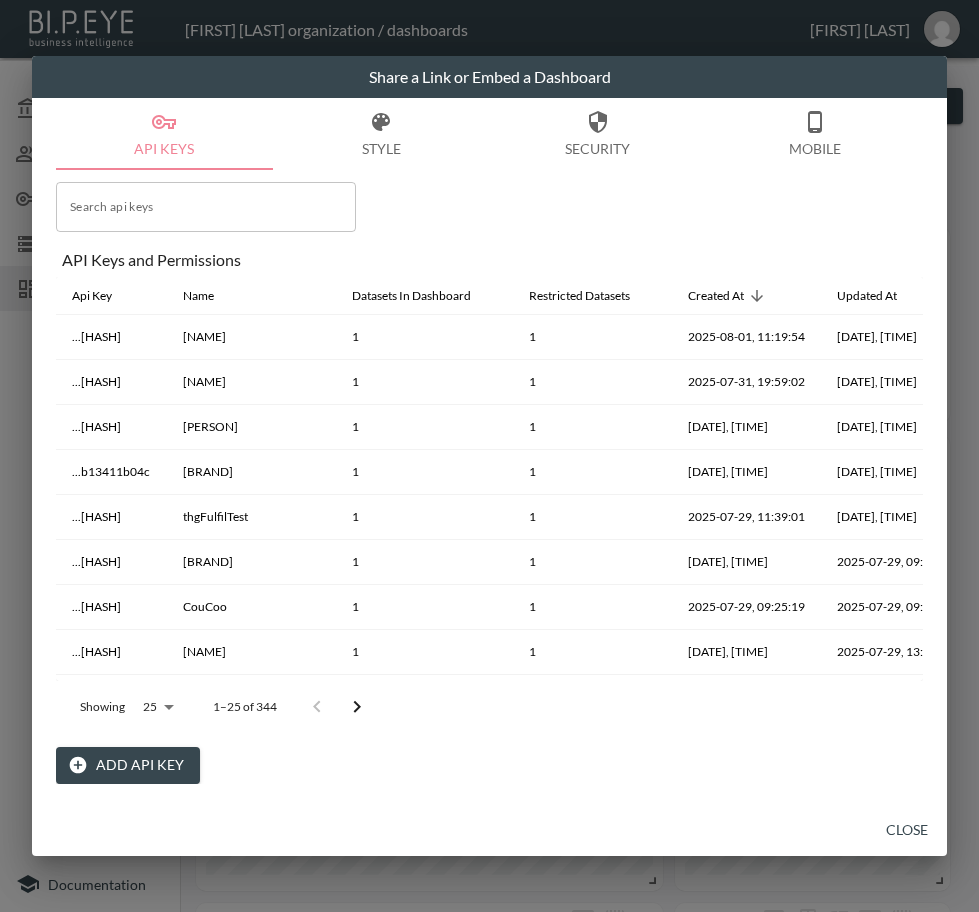 click on "Add API Key" at bounding box center (128, 765) 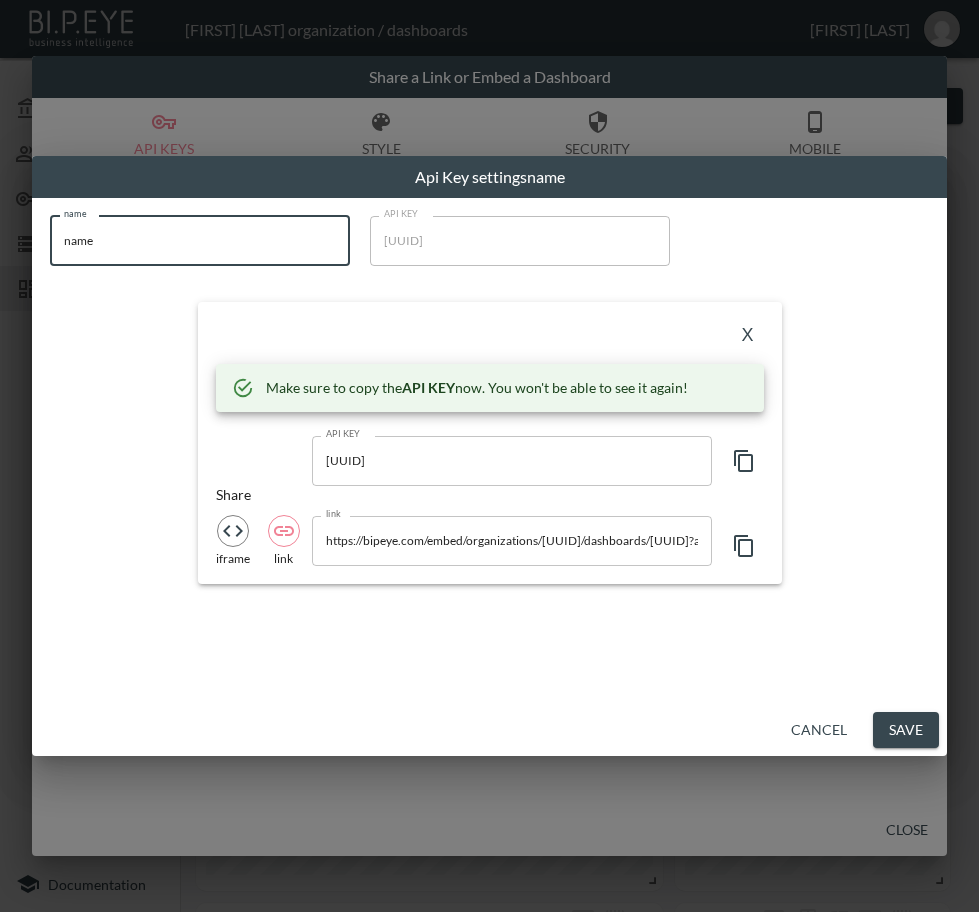 drag, startPoint x: 250, startPoint y: 245, endPoint x: -1, endPoint y: 249, distance: 251.03188 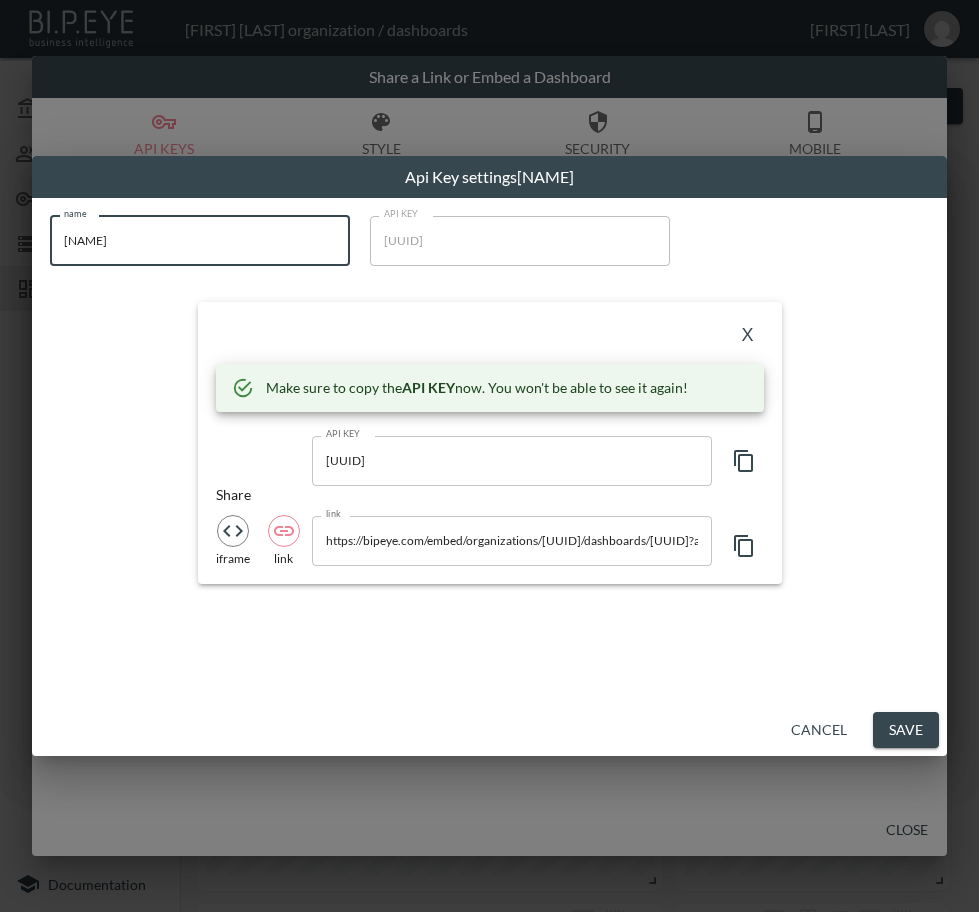 type on "[NAME]" 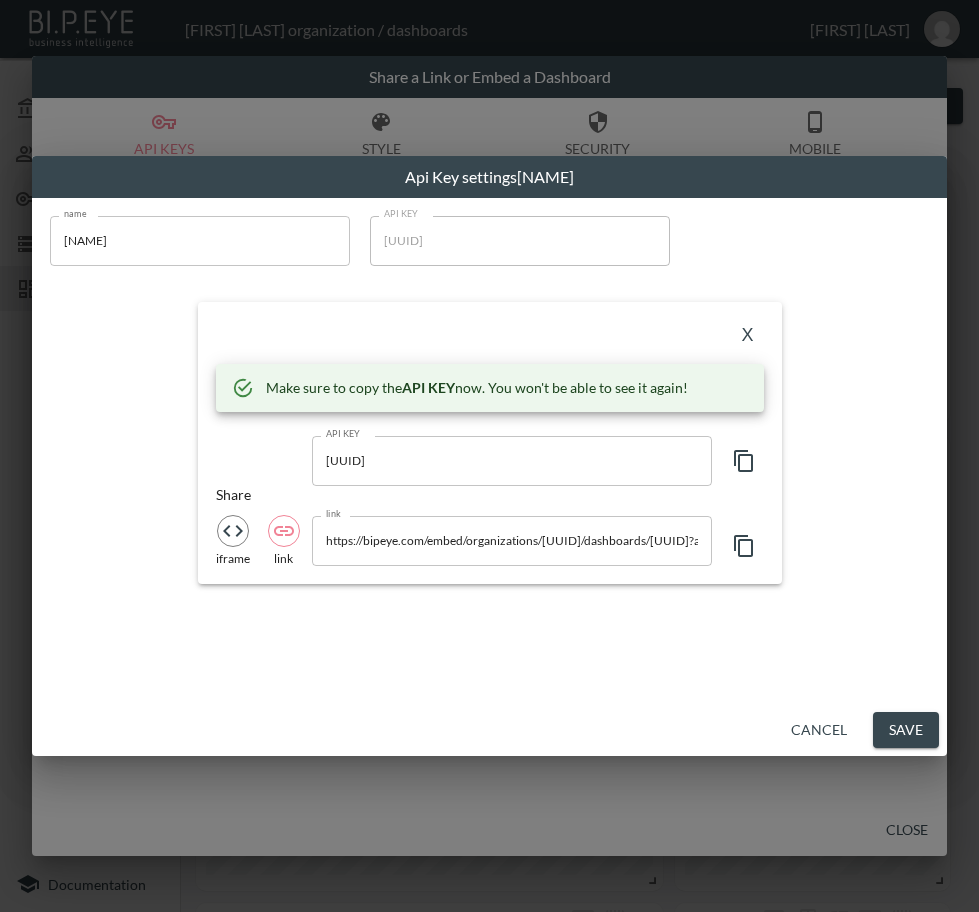 click on "X Make sure to copy the  API KEY  now. You won't be able to see it again! API KEY [UUID] API KEY" at bounding box center (490, 443) 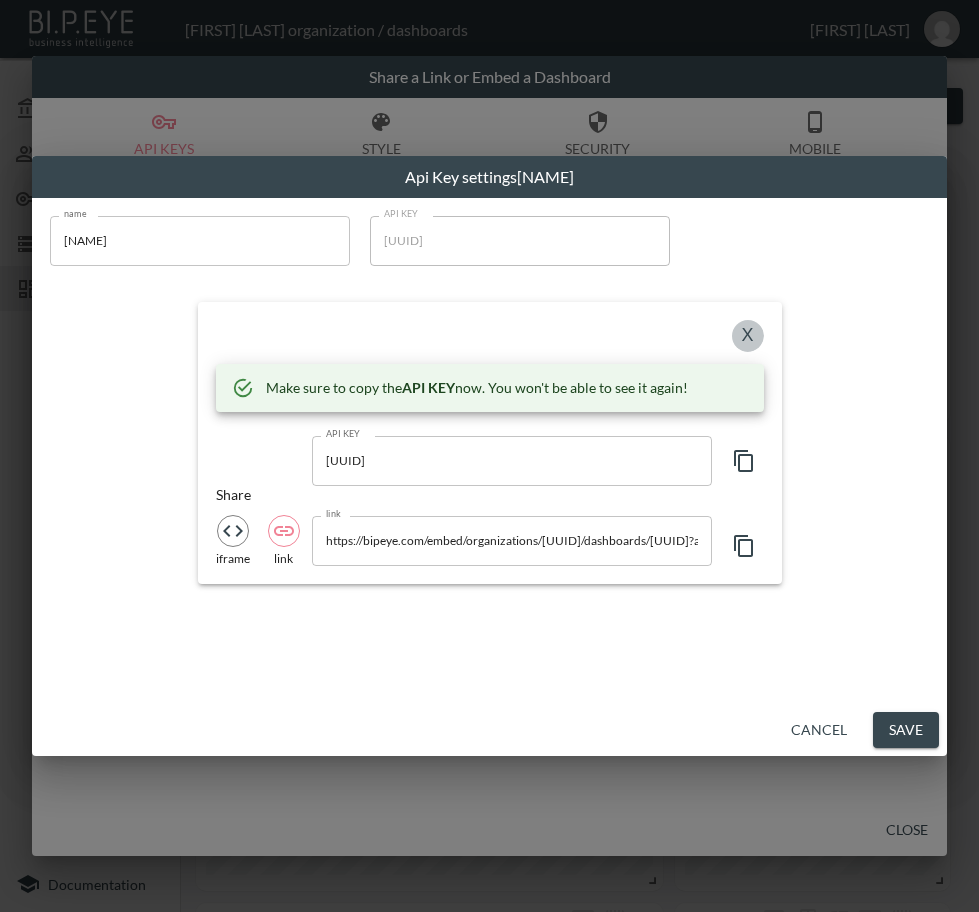 click on "X" at bounding box center [748, 336] 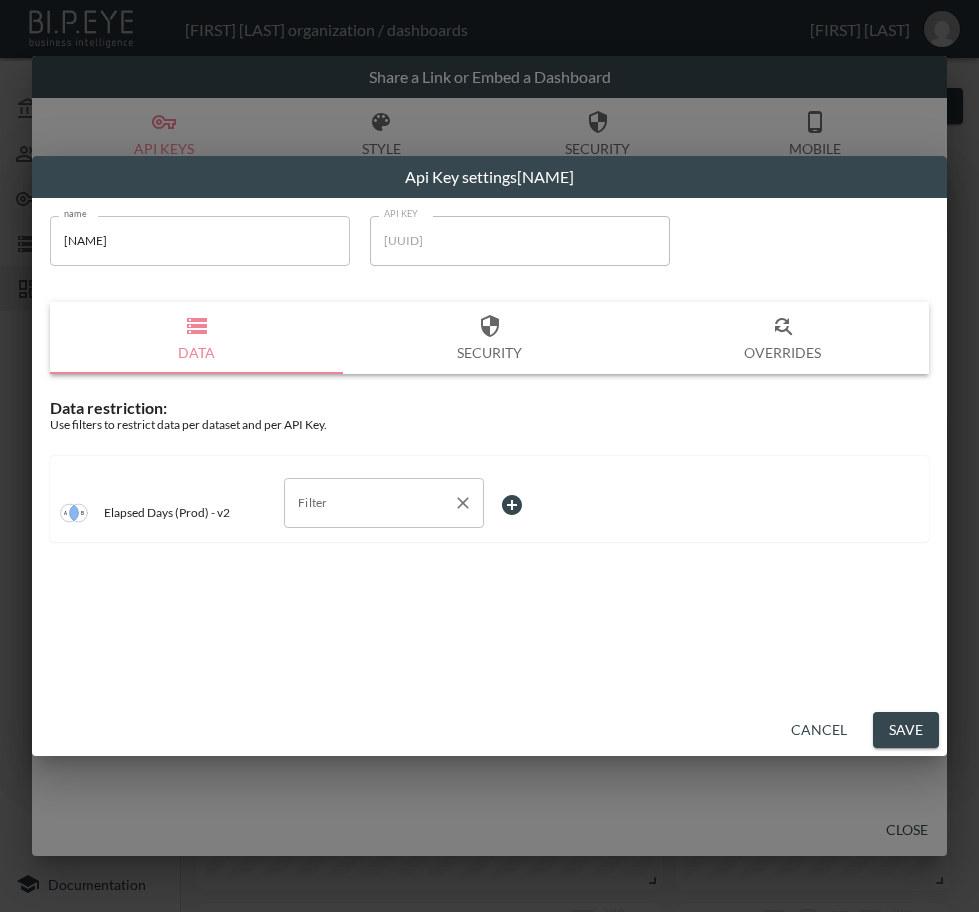 click on "Filter" at bounding box center (369, 503) 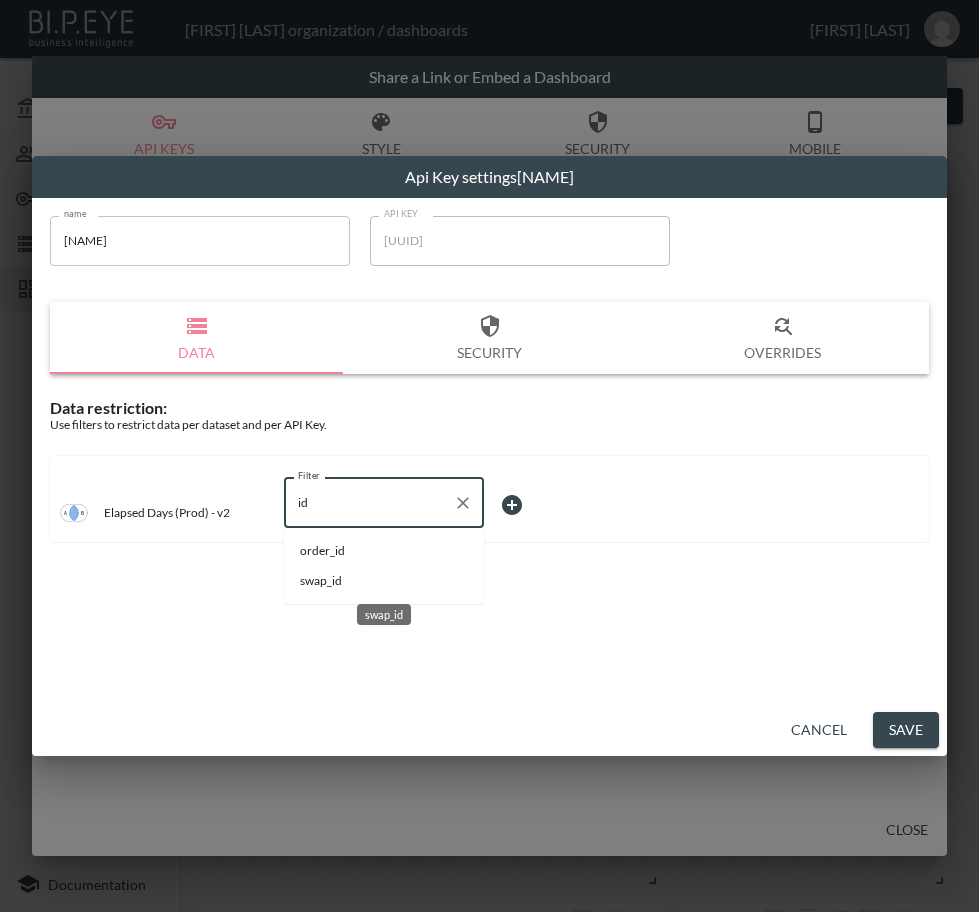 click on "swap_id" at bounding box center (384, 608) 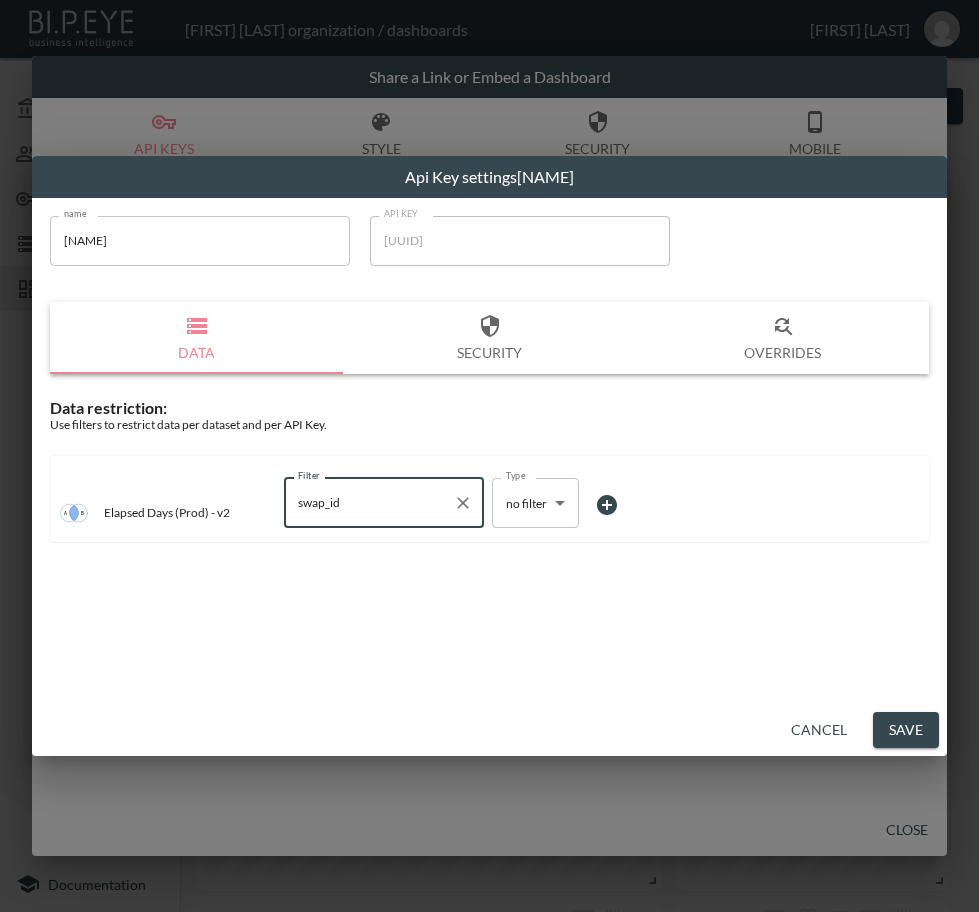 type on "swap_id" 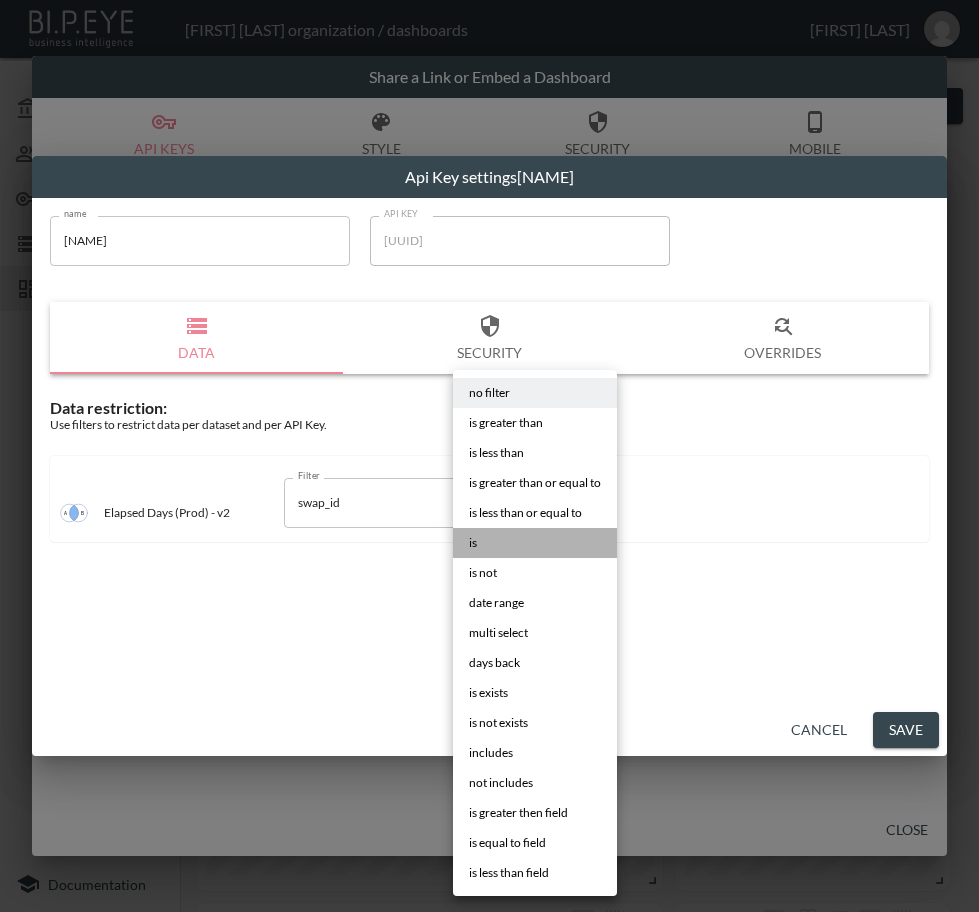 click on "is" at bounding box center (535, 543) 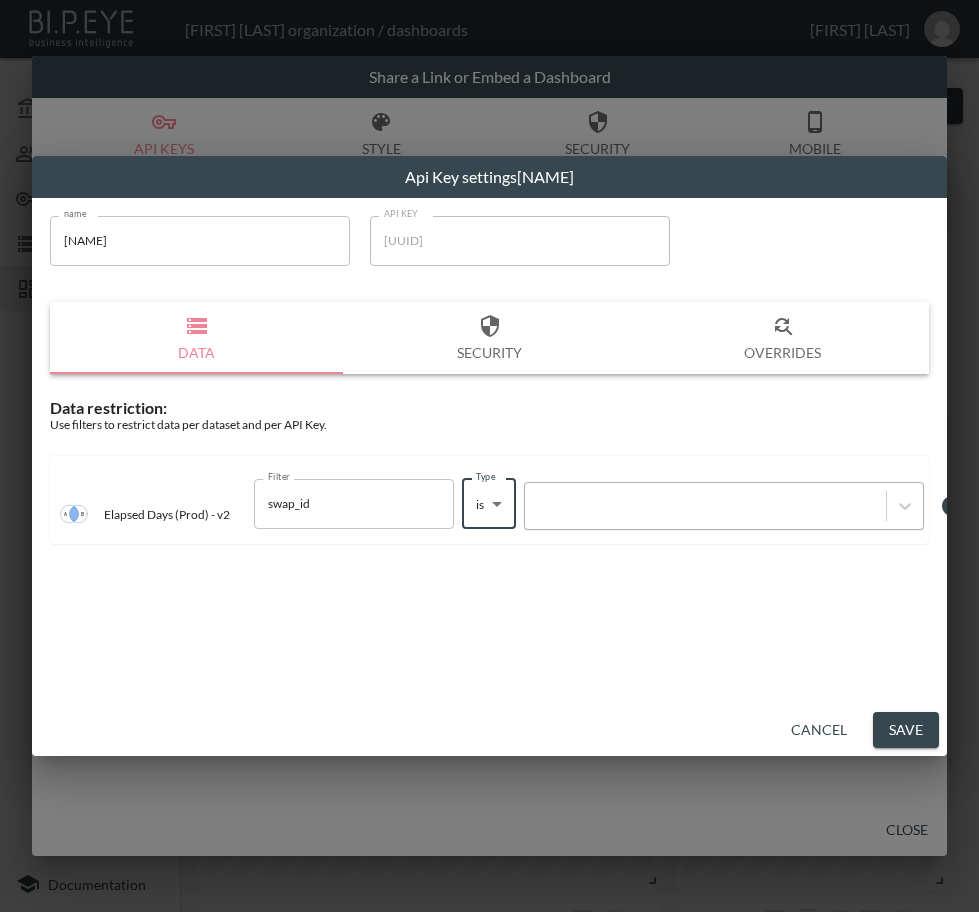 click at bounding box center [705, 505] 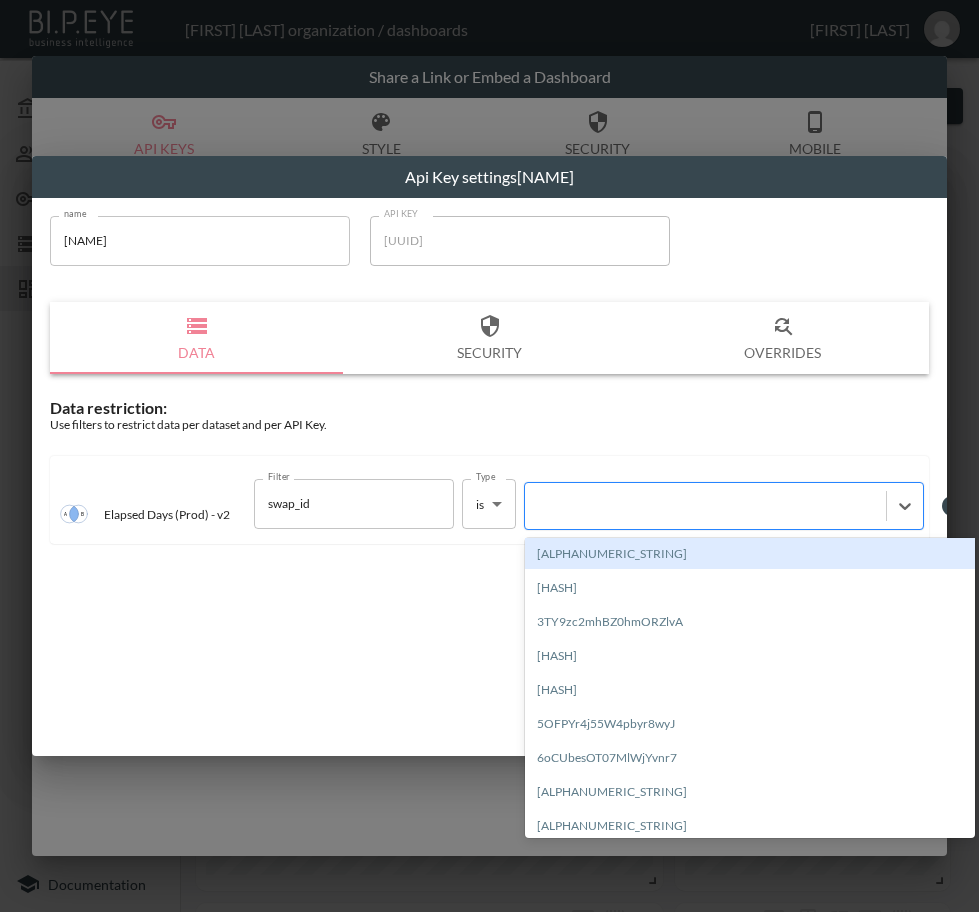 paste on "[HASH]" 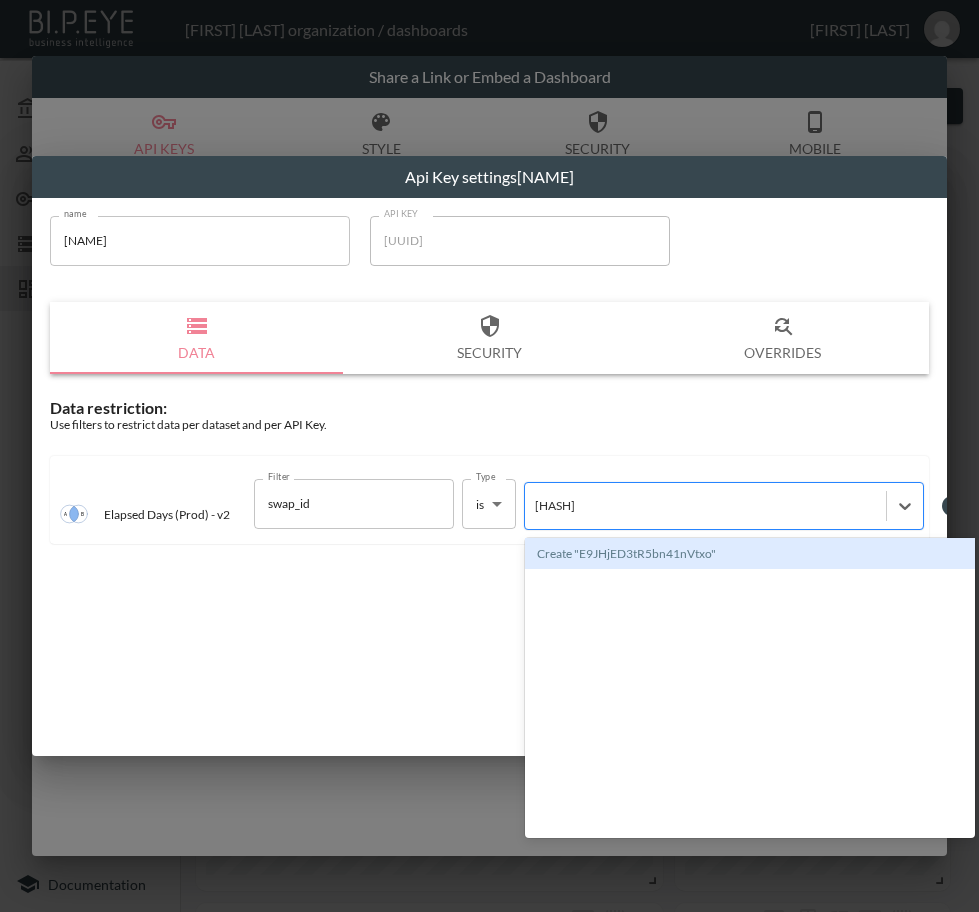 type 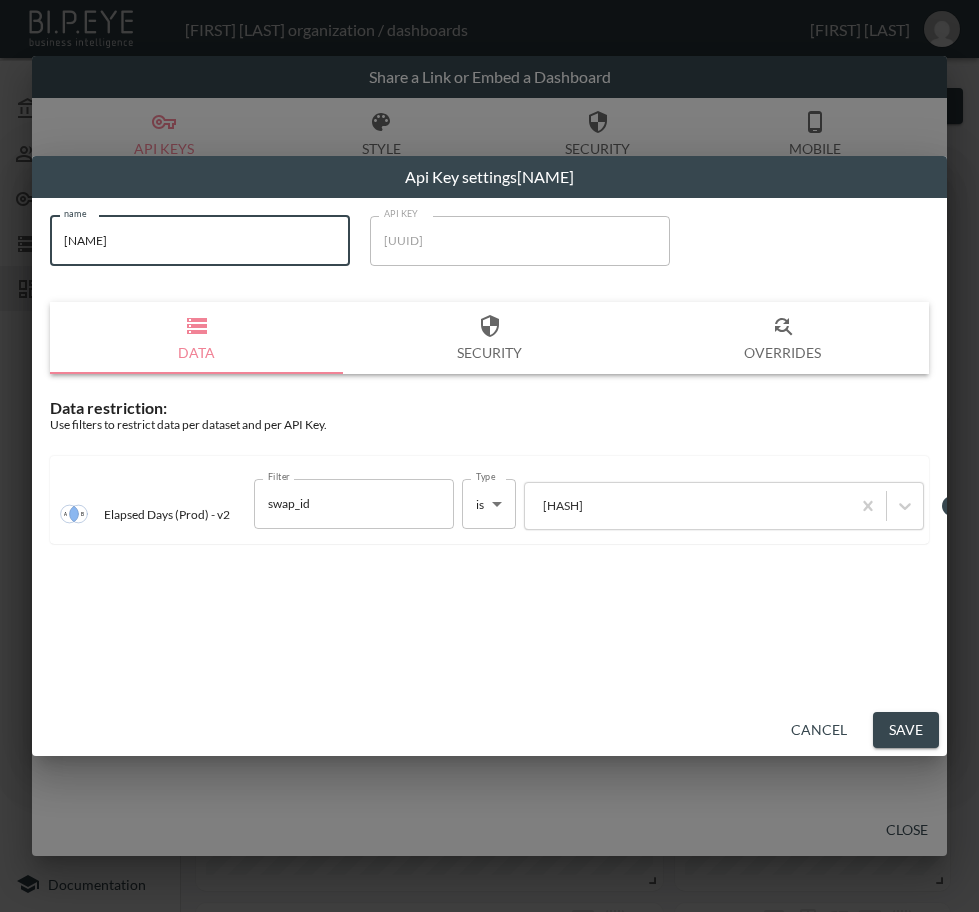 drag, startPoint x: 140, startPoint y: 245, endPoint x: 11, endPoint y: 243, distance: 129.0155 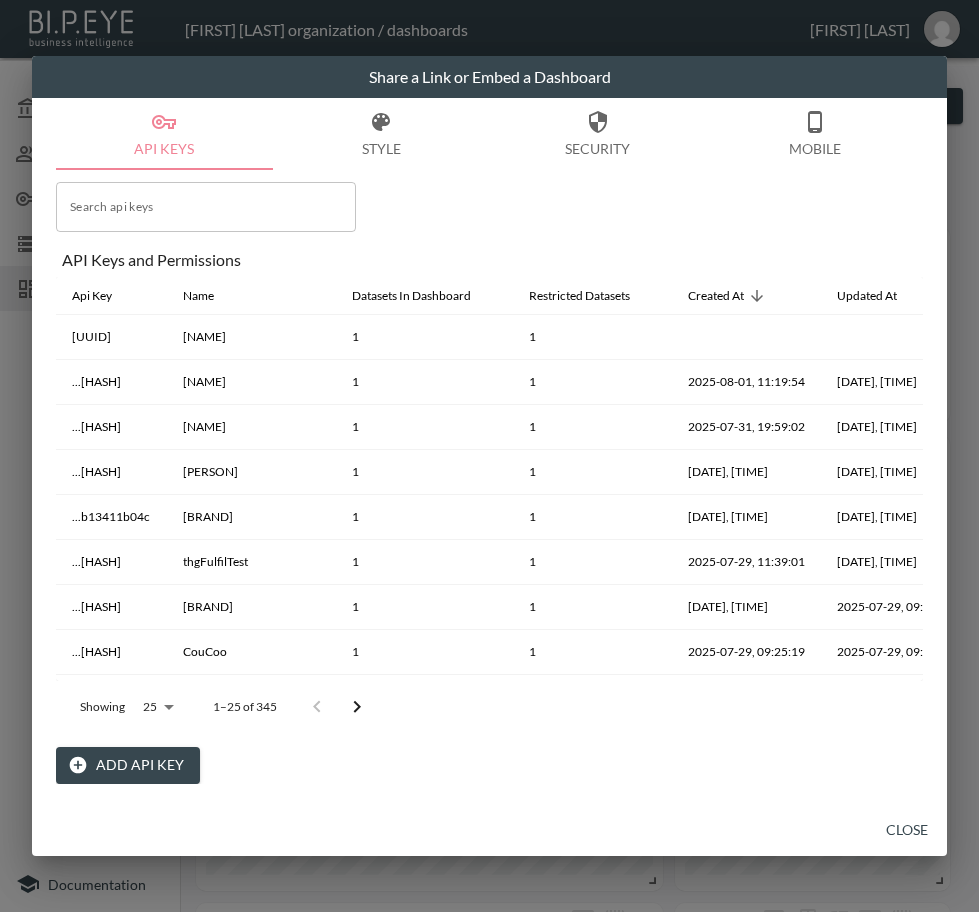 click on "Close" at bounding box center (907, 830) 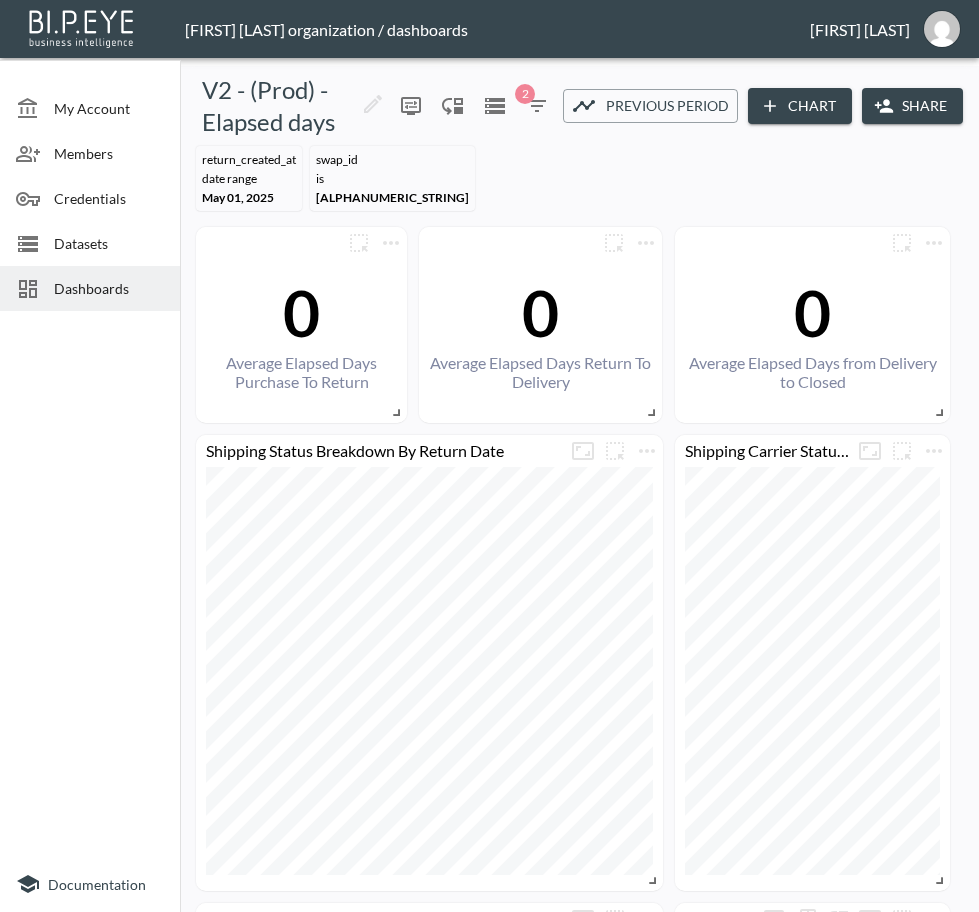 click on "Dashboards" at bounding box center (109, 288) 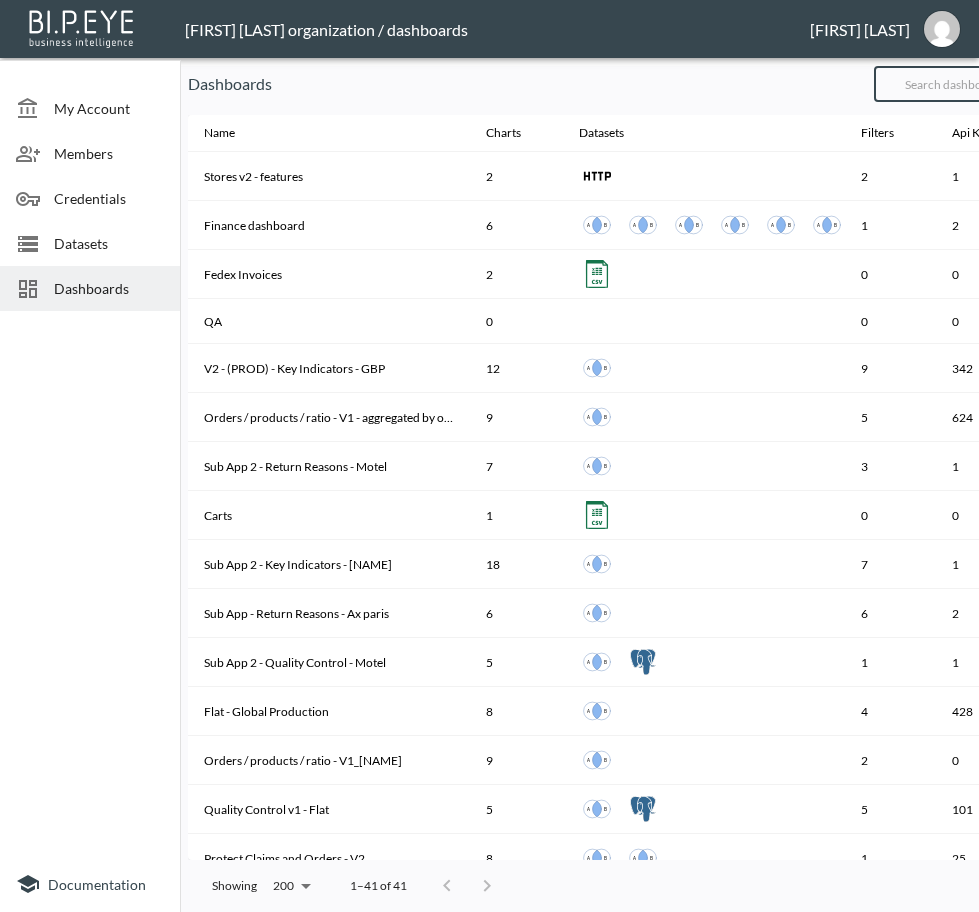 click at bounding box center (955, 84) 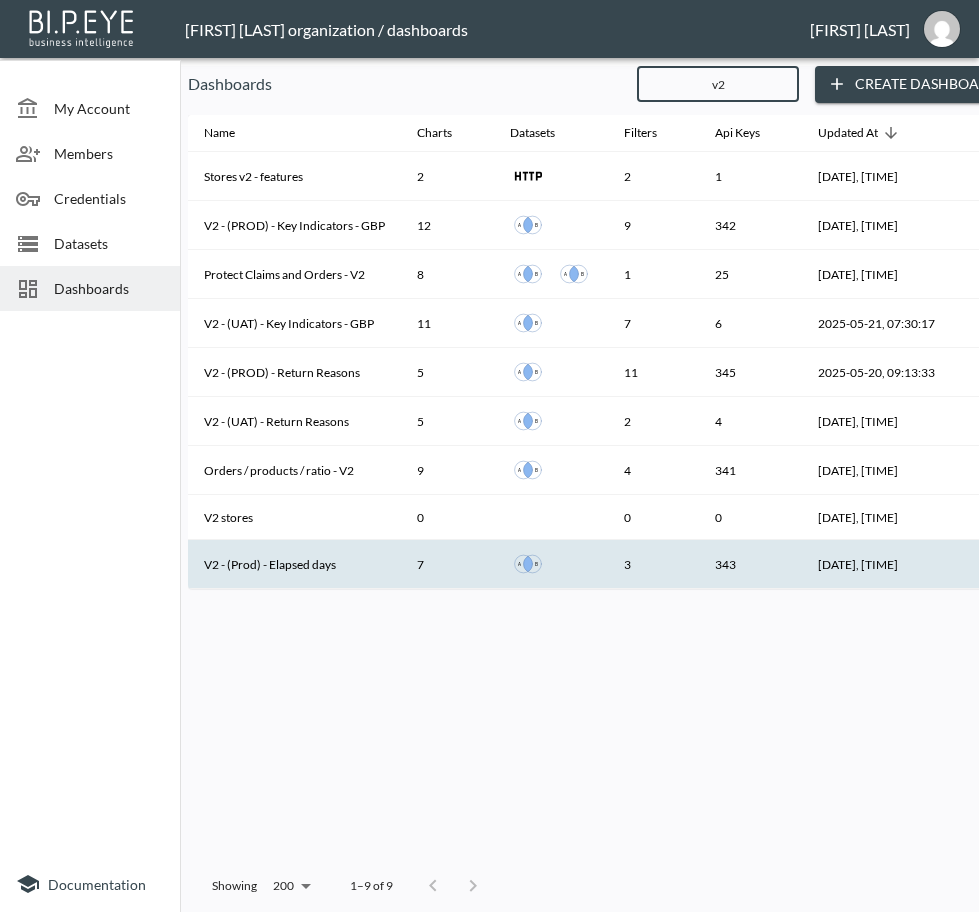 type on "v2" 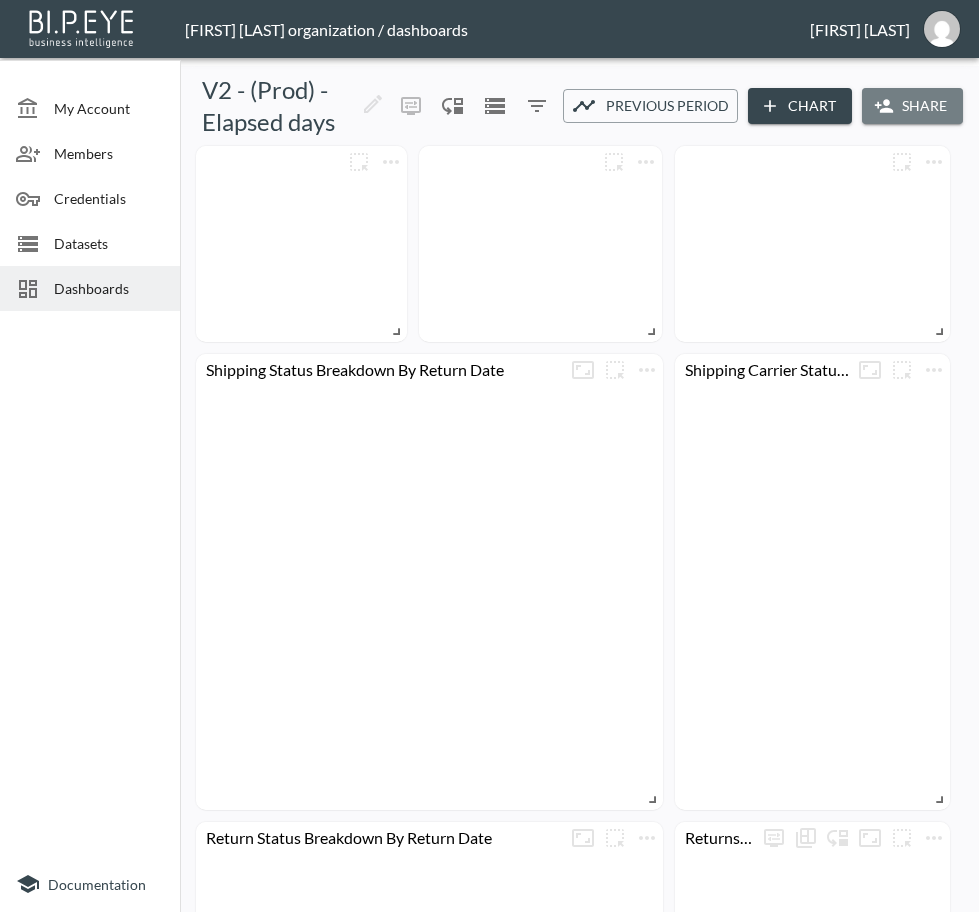click 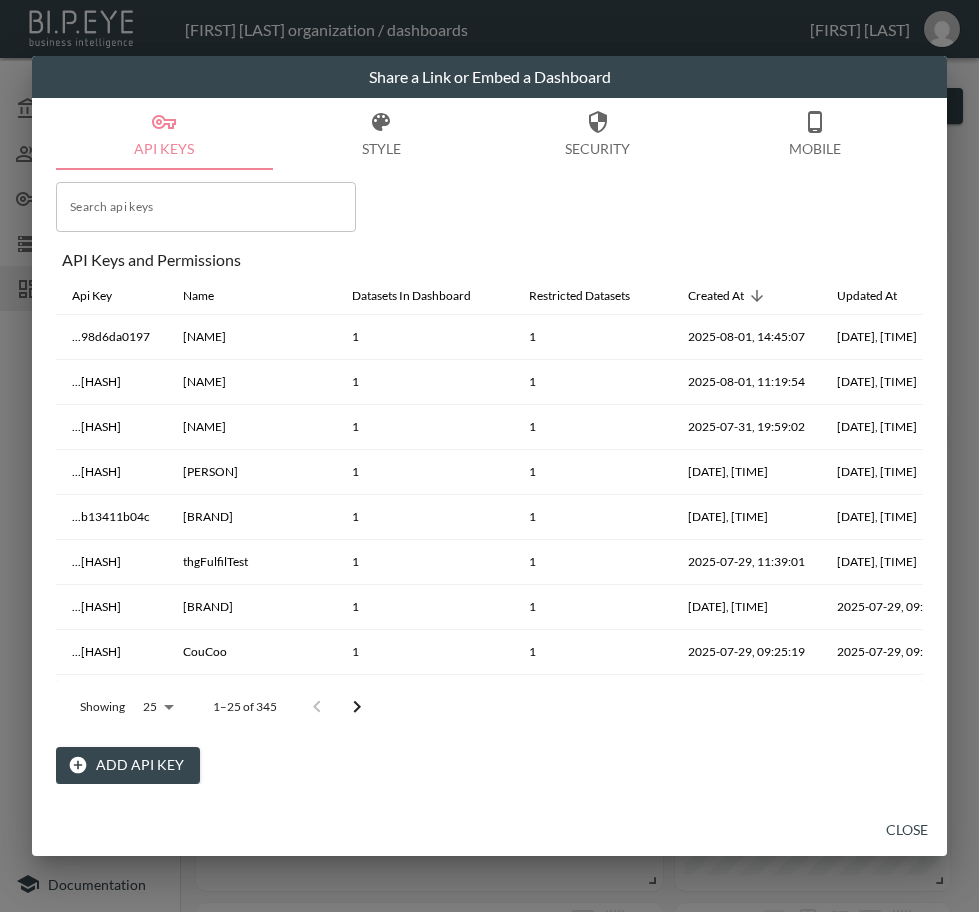 click on "Close" at bounding box center [907, 830] 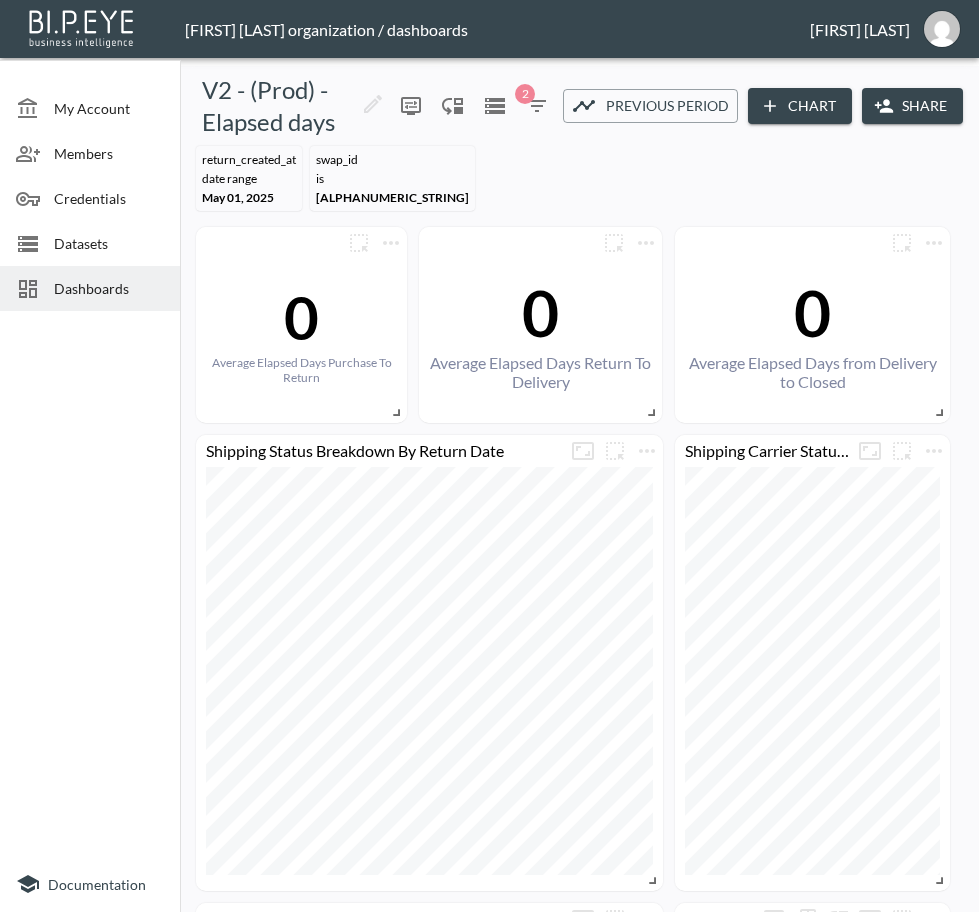 drag, startPoint x: 68, startPoint y: 291, endPoint x: 146, endPoint y: 292, distance: 78.00641 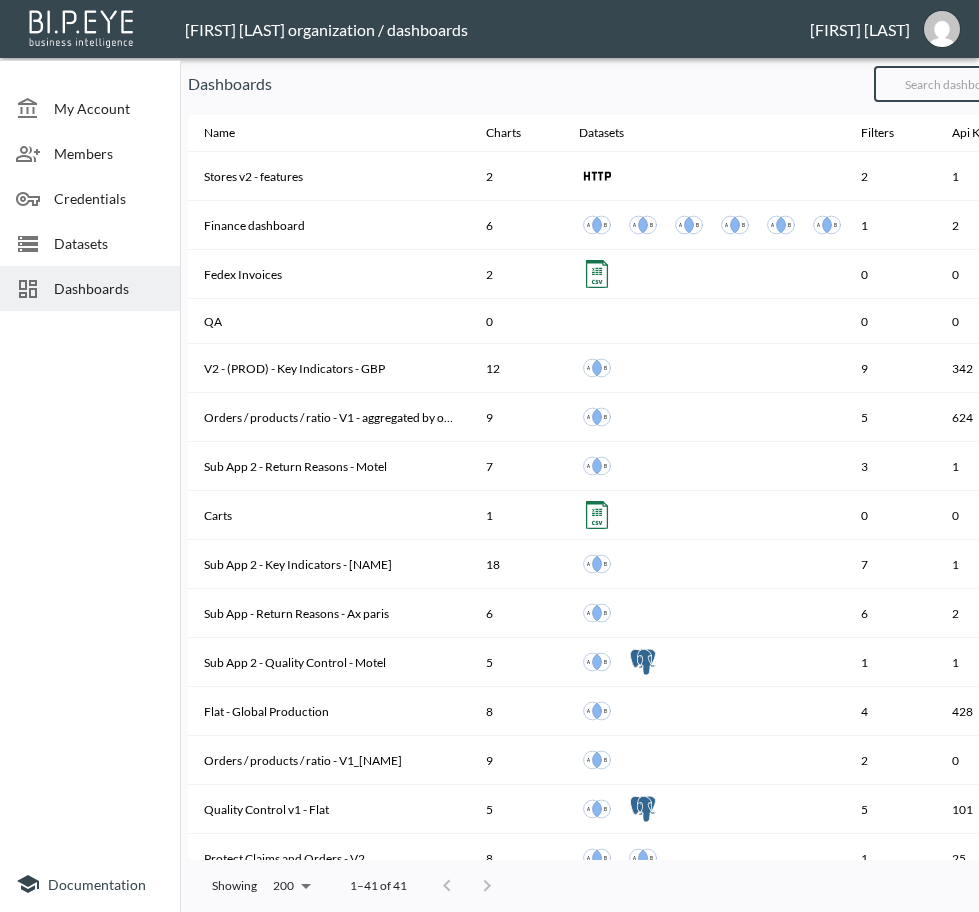 click at bounding box center [955, 84] 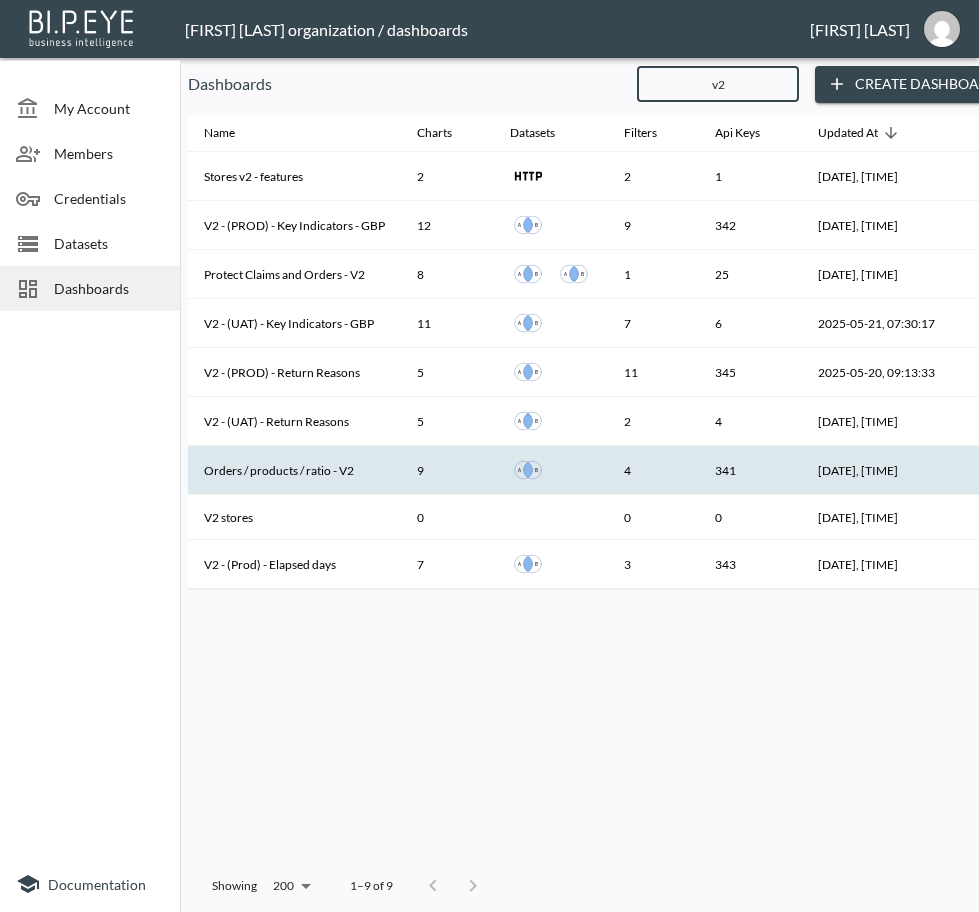type on "v2" 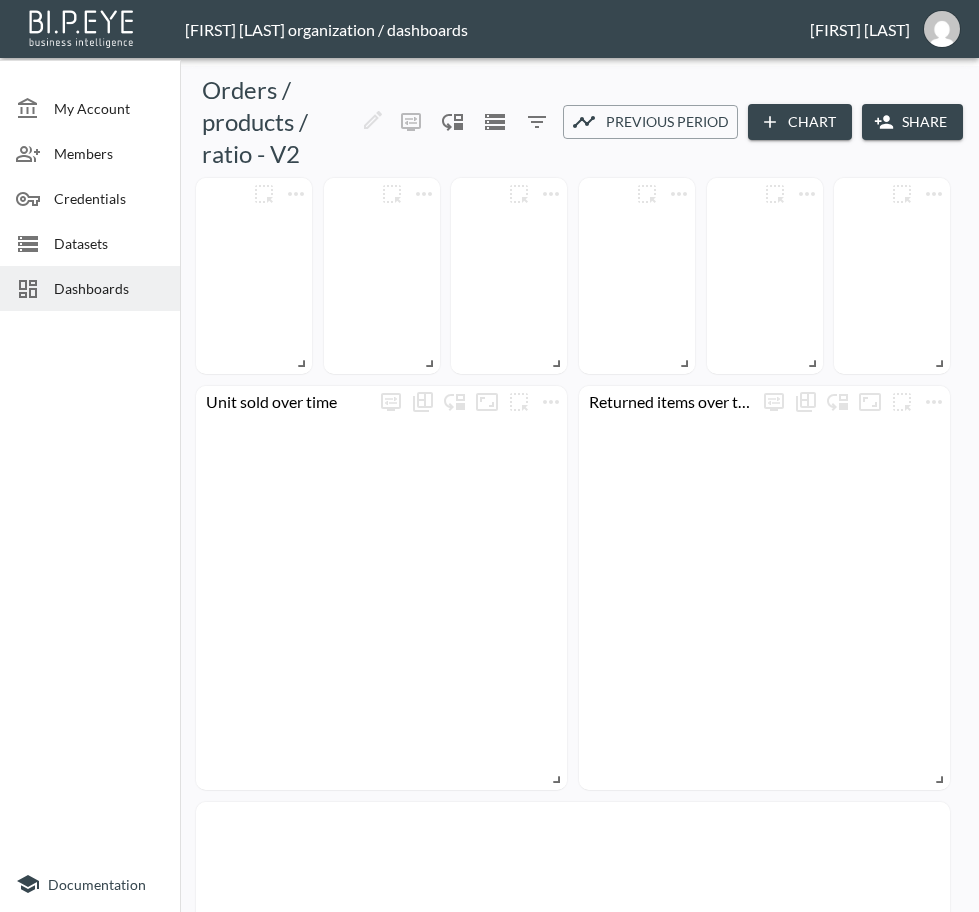 click on "Share" at bounding box center (912, 122) 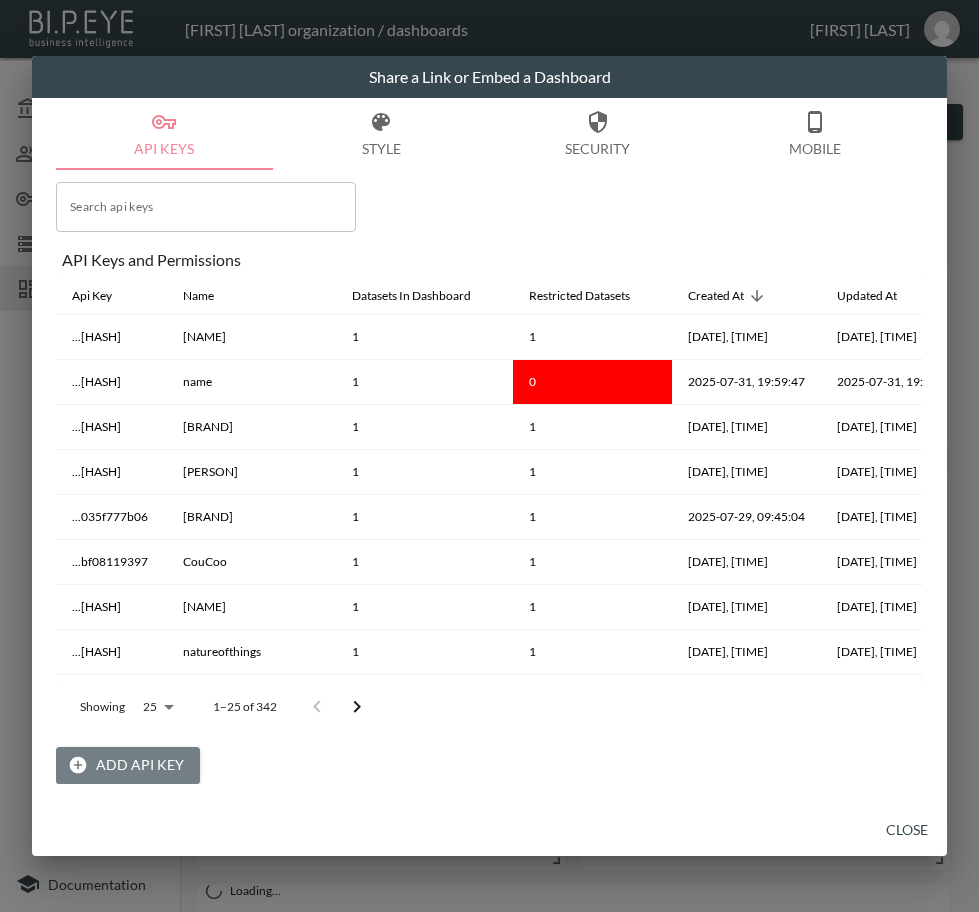 click on "Add API Key" at bounding box center (128, 765) 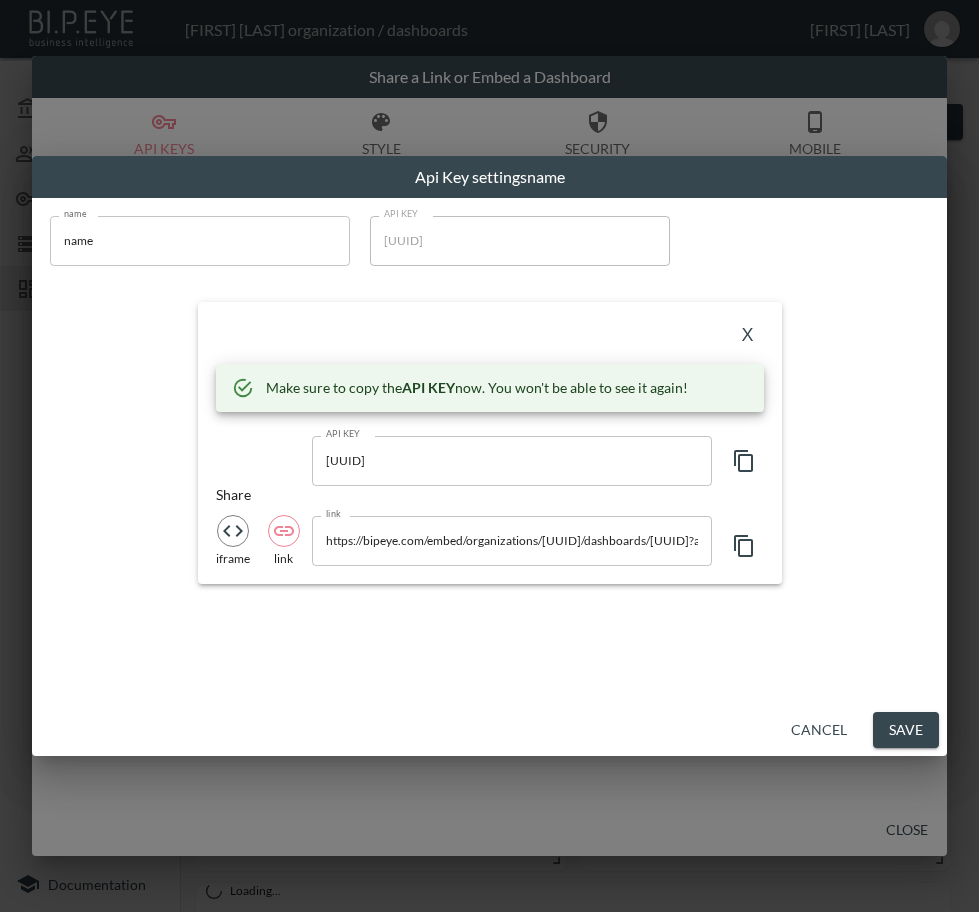 drag, startPoint x: 145, startPoint y: 248, endPoint x: 5, endPoint y: 277, distance: 142.97203 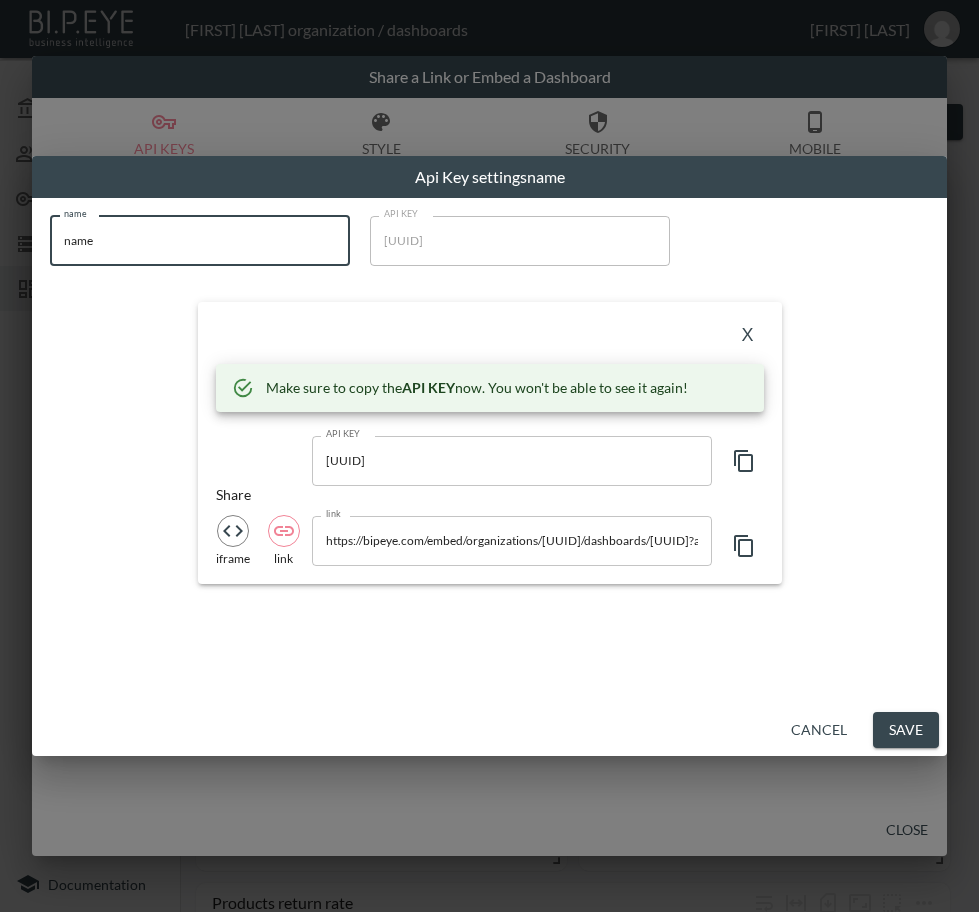 paste on "[NAME]" 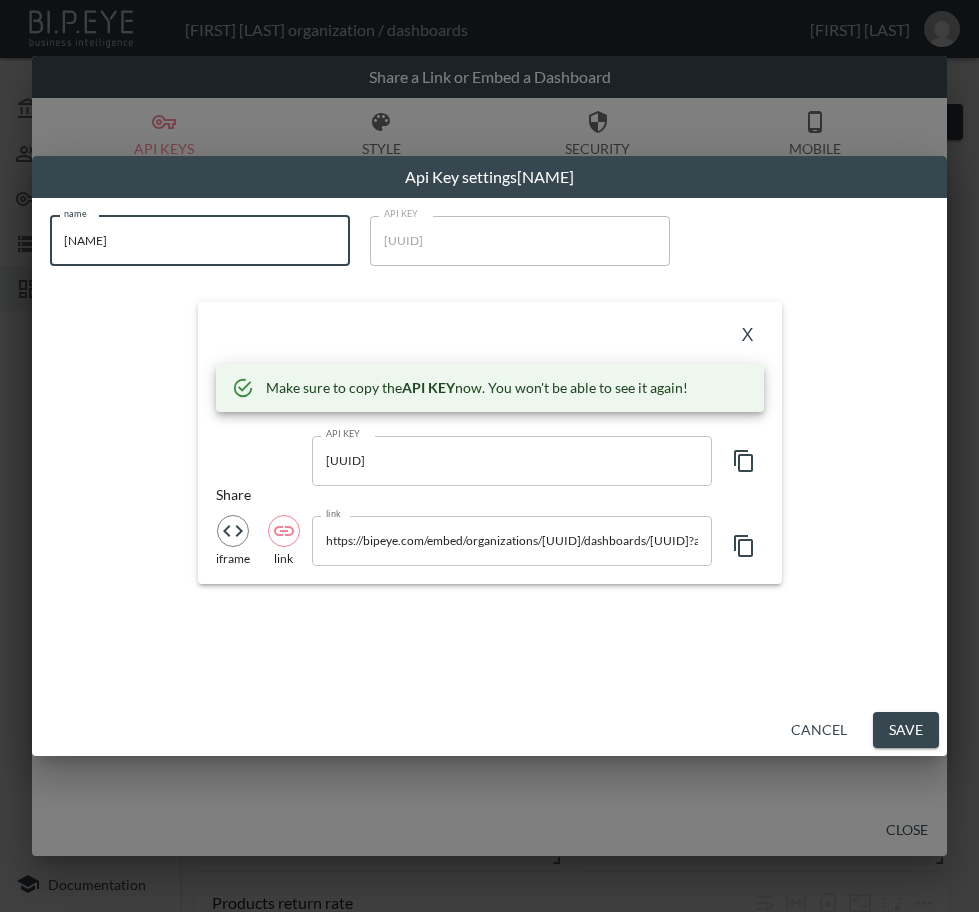 type on "[NAME]" 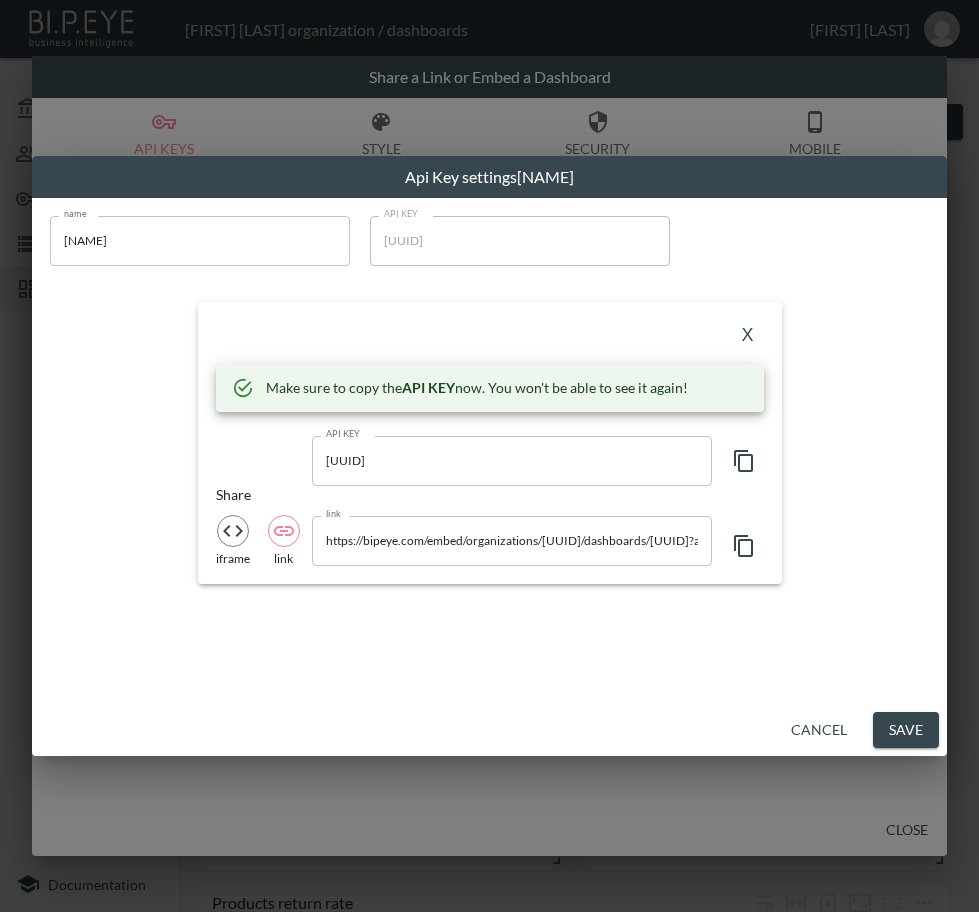 drag, startPoint x: 411, startPoint y: 337, endPoint x: 505, endPoint y: 331, distance: 94.19129 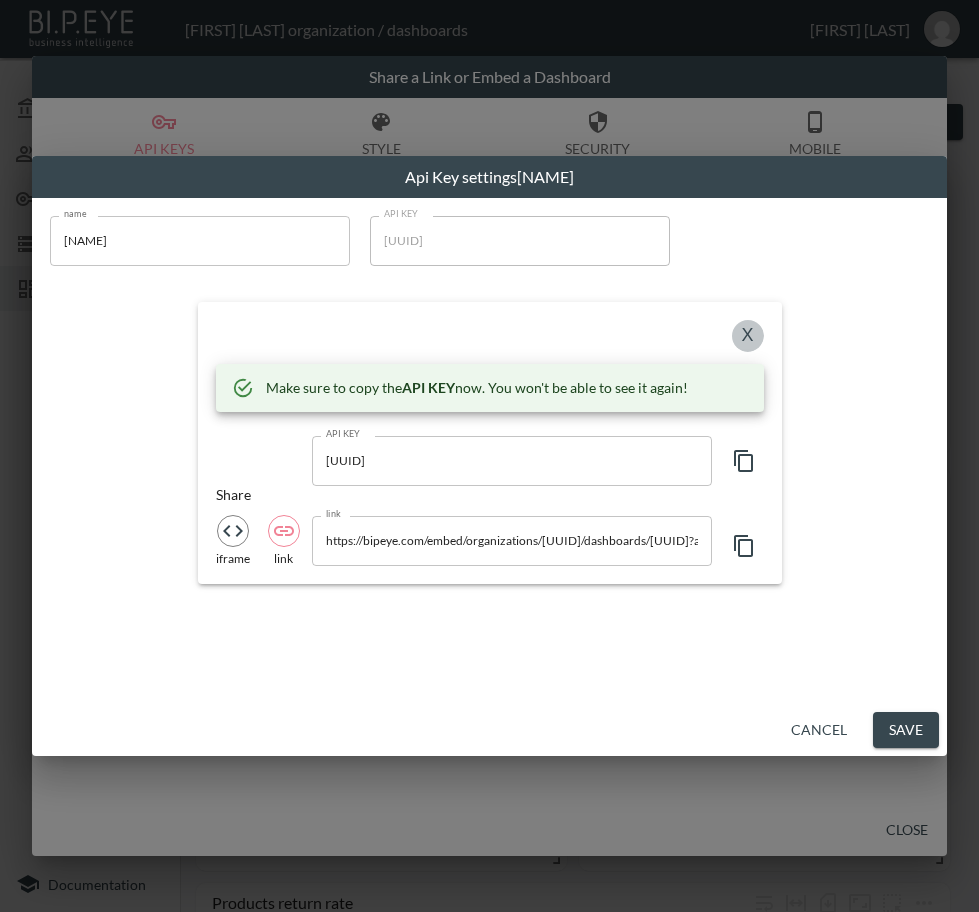 click on "X" at bounding box center [748, 336] 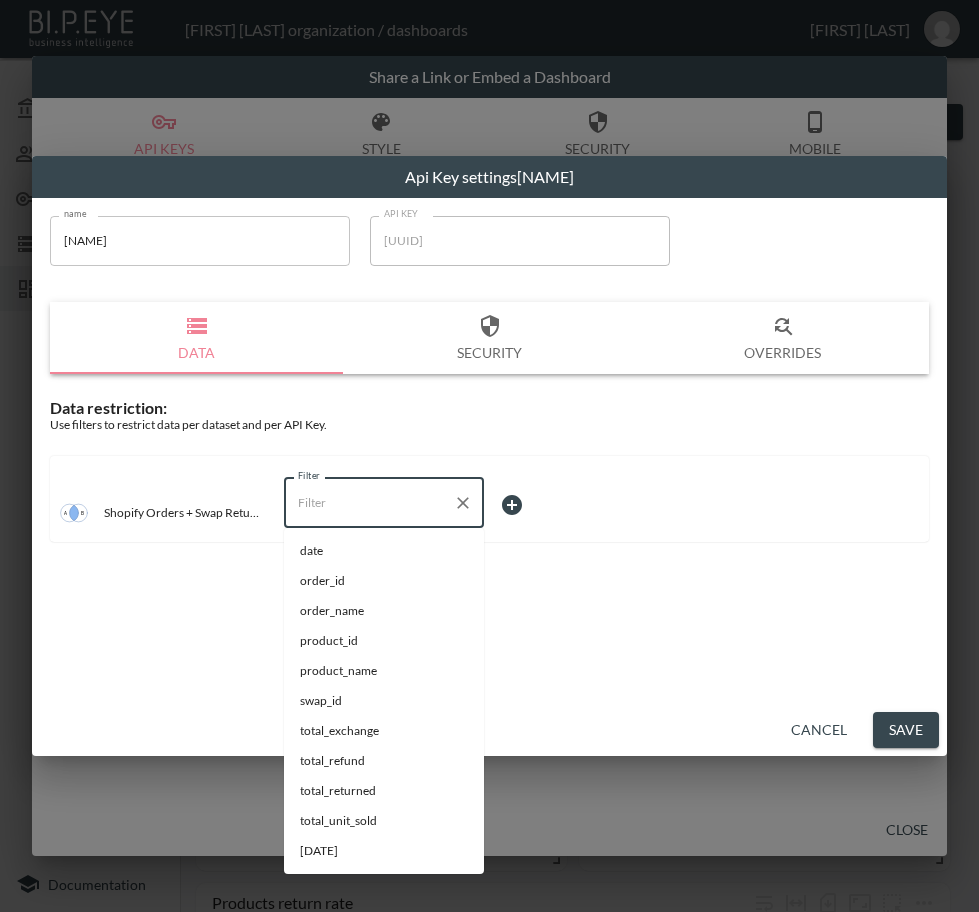 click on "Filter" at bounding box center [369, 503] 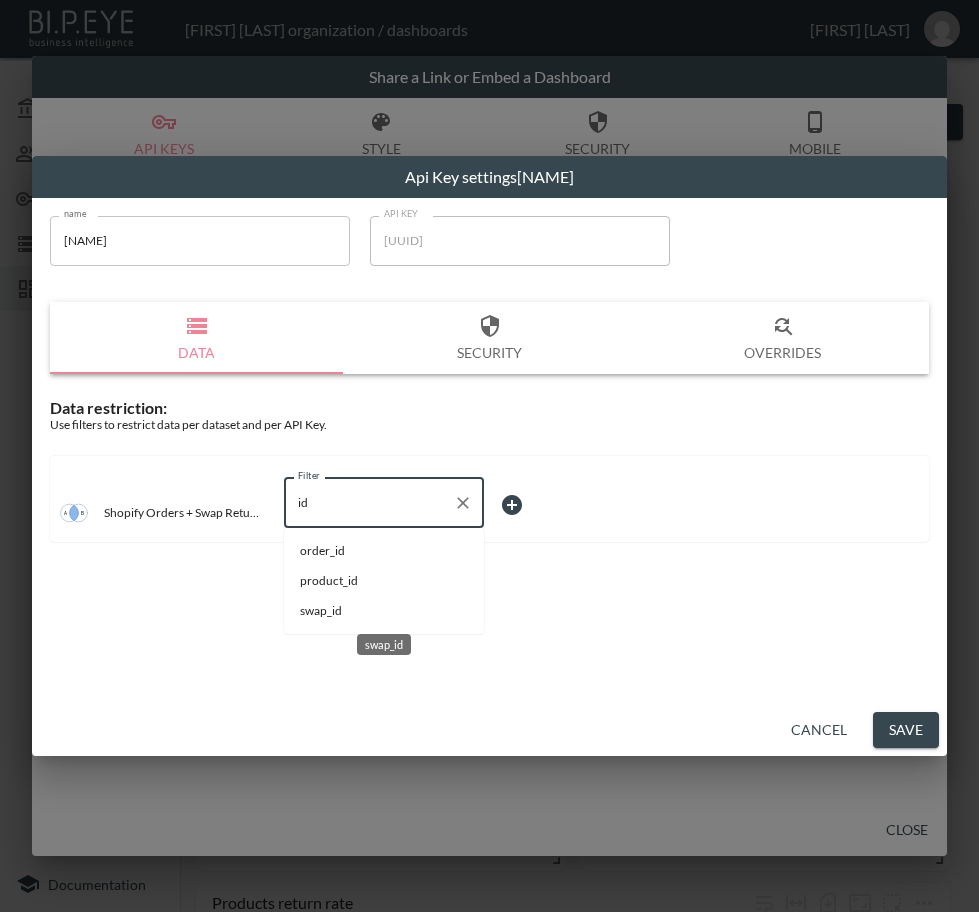 click on "swap_id" at bounding box center (384, 611) 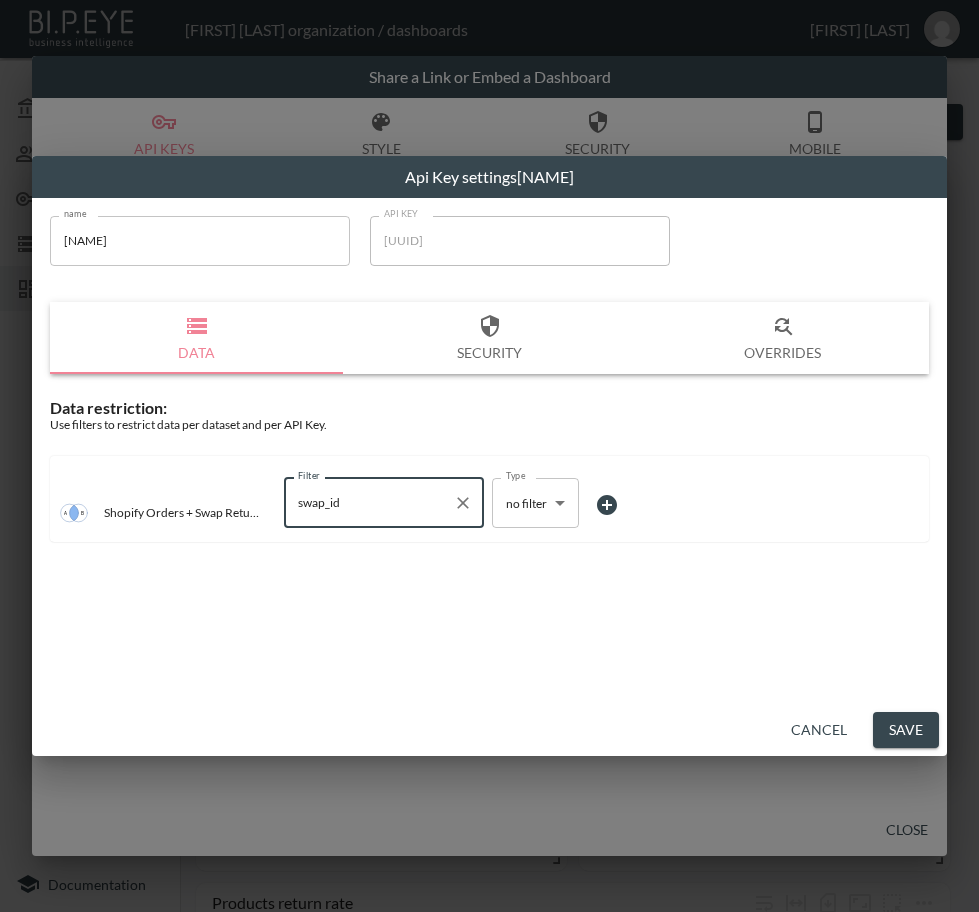 type on "swap_id" 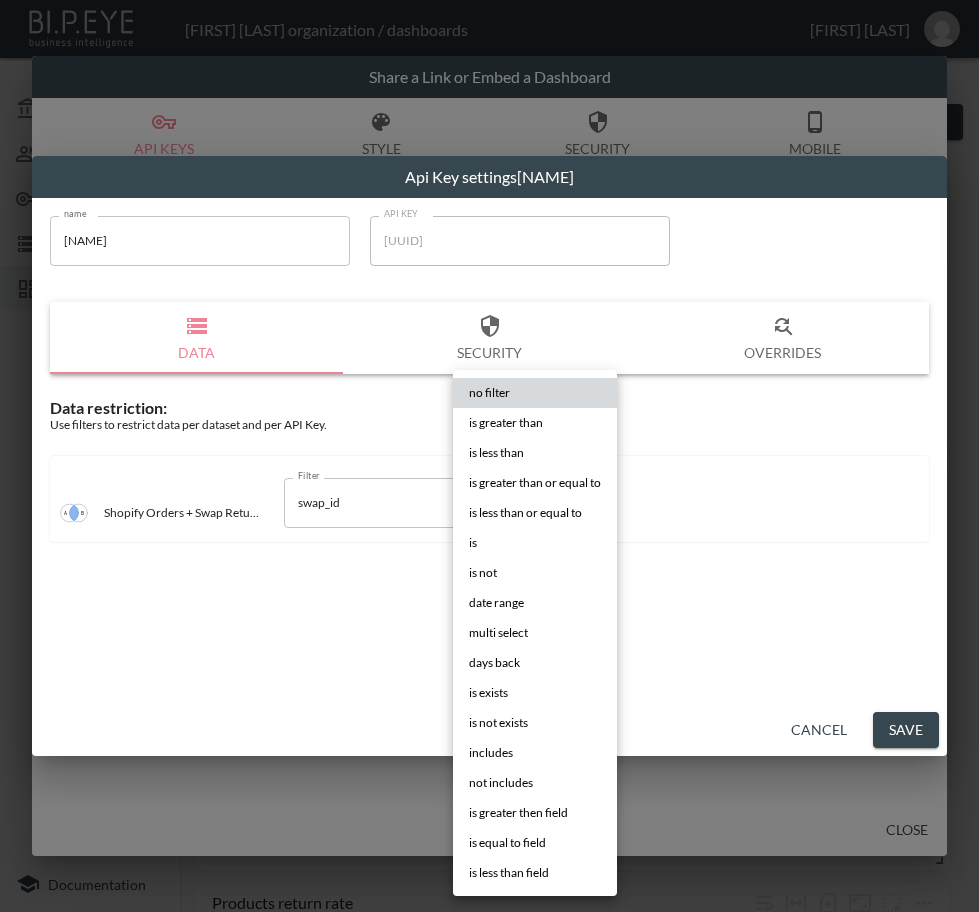 click on "BI.P.EYE, Interactive Analytics Dashboards - app [PERSON] organization / dashboards [PERSON] My Account Members Credentials Datasets Dashboards Documentation Orders / products / ratio - V2 0 2 Previous period Chart Share date   DATE RANGE May 01, [YEAR]       swap_id   IS [HASH]     0% Return rate   3,992 Unit sold Unit sold over time 3,992 0 +399,200% Jan 28, [YEAR] - May 01, [YEAR]   Products return rate Product Name Total Returned Total Unit Sold Item Return Rate Refund Ratio Exchange Ratio Row Count                              Ribbed Shorts 0 83 0% 0% 0% 48                              Baby Starter Set 0 18 0% 0% 0% 18                              Bear Print Pajama Set 0 8 0% 0% 0% 8                              Peppa Pig Recycled Waterproof Puddlesuit 0 1 0% 0% 0% 1                              Clever Zip Romper 0 58 0% 0% 0% 37                              Gruffalo Mouse Tee & Ribbed Striped Leggings Outfit 0 1 0% 0% 0% 1                              Hat 2 Pack 0 4 0% 0% 0% 4 0 4 0% 0%" at bounding box center (489, 456) 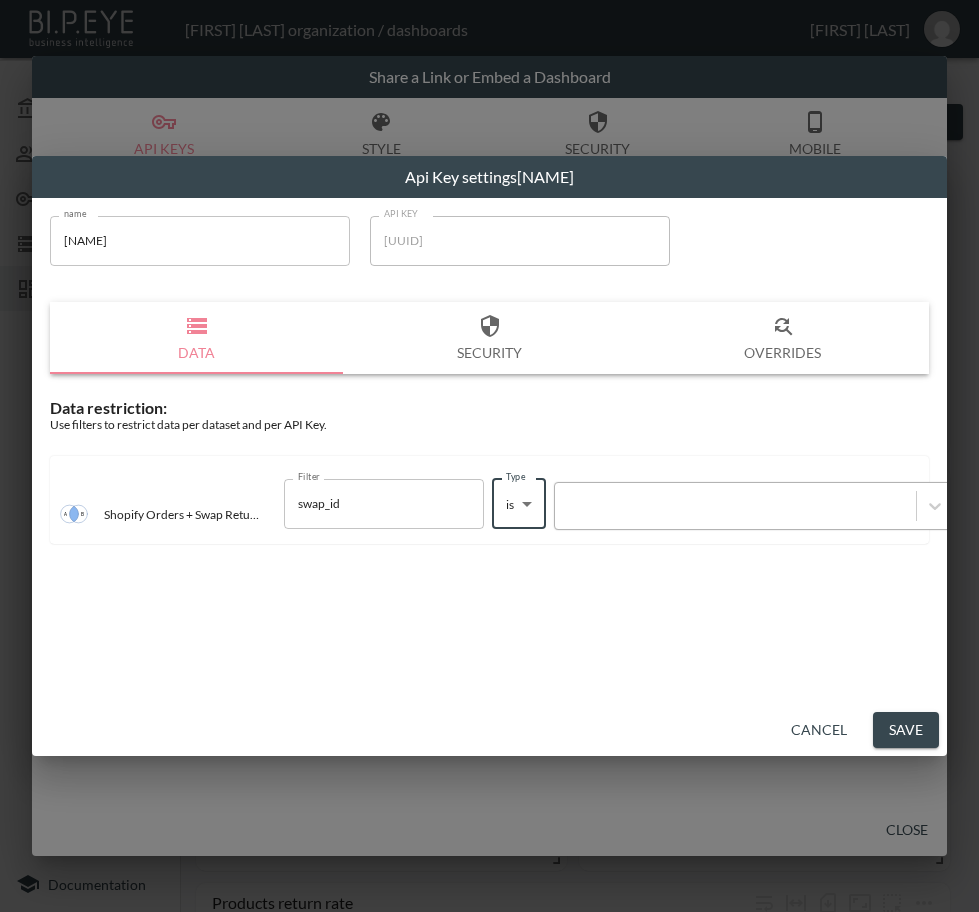 click at bounding box center (735, 505) 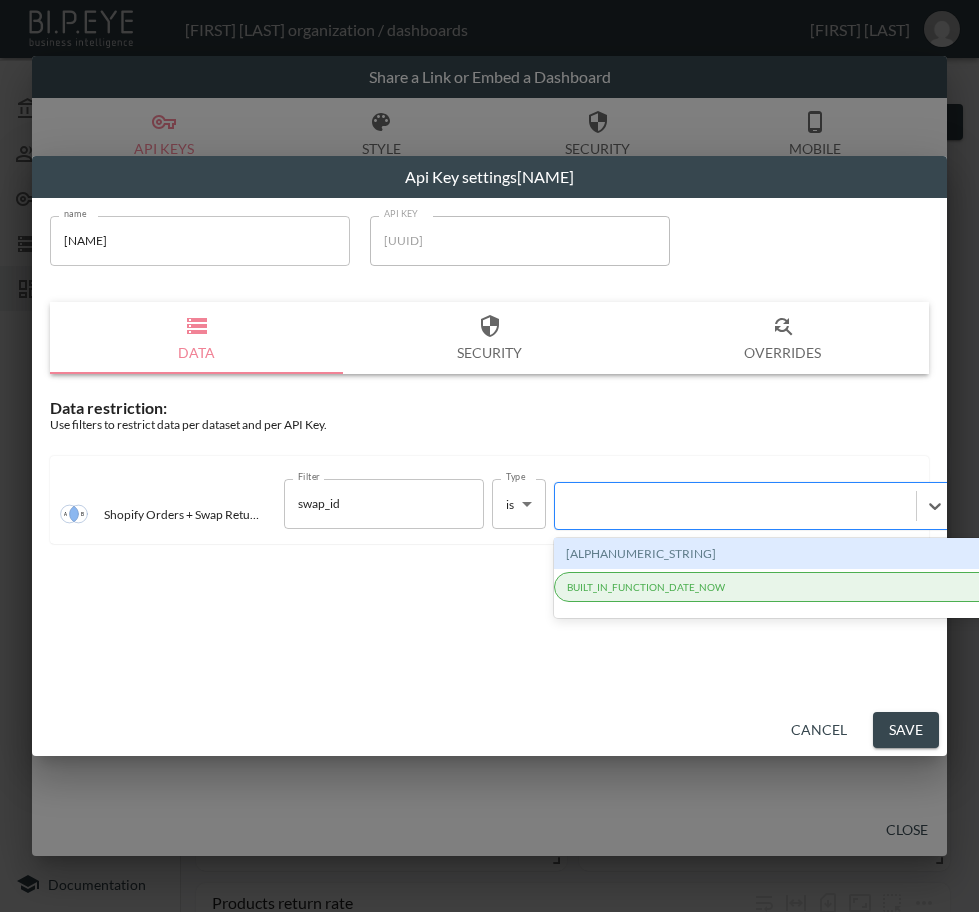 paste on "[HASH]" 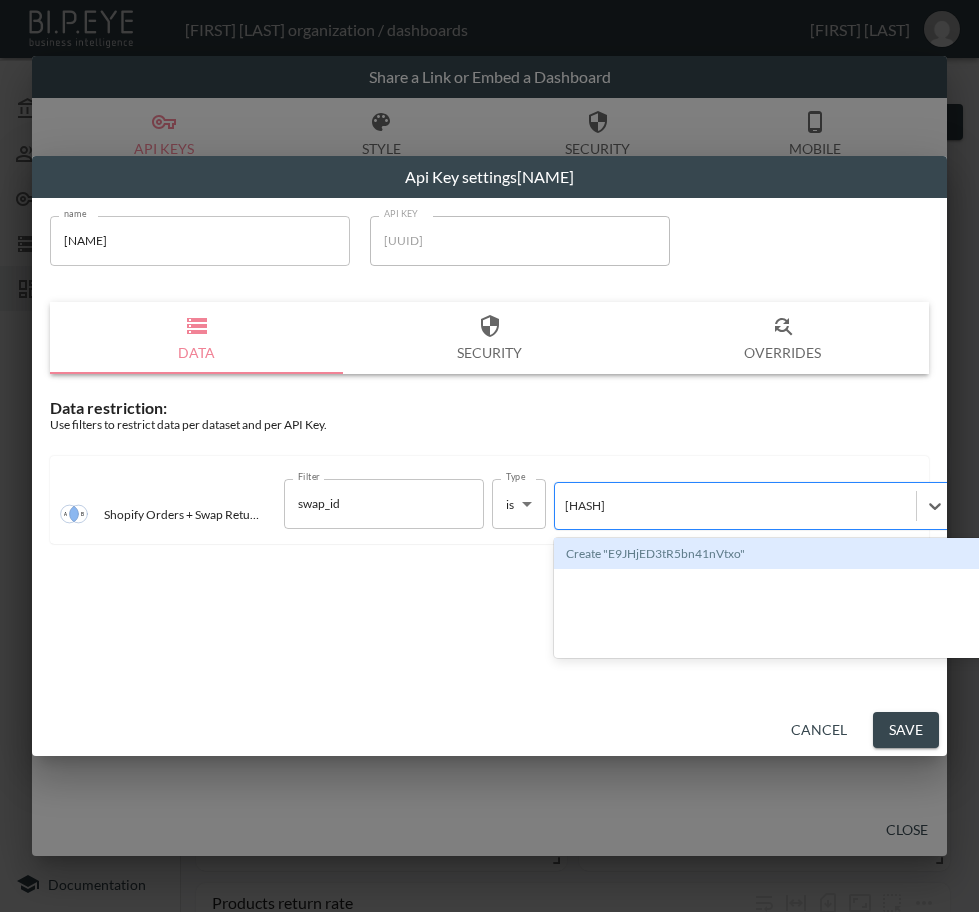 type 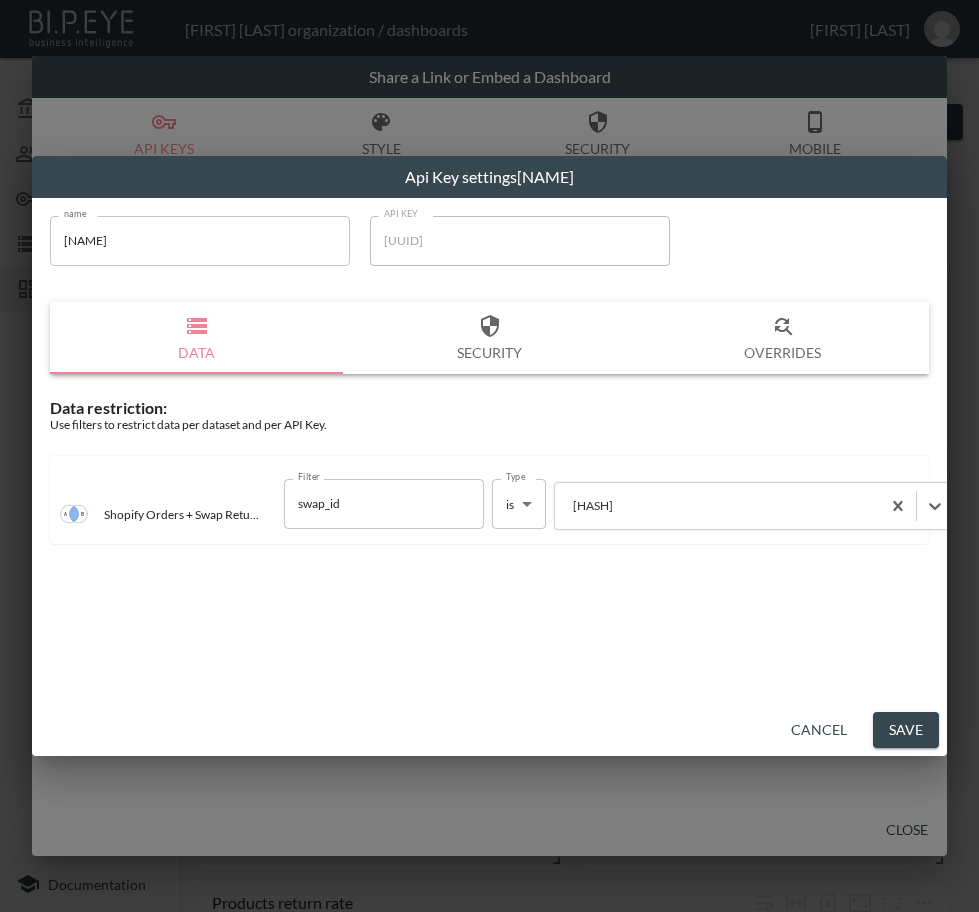 click on "Save" at bounding box center (906, 730) 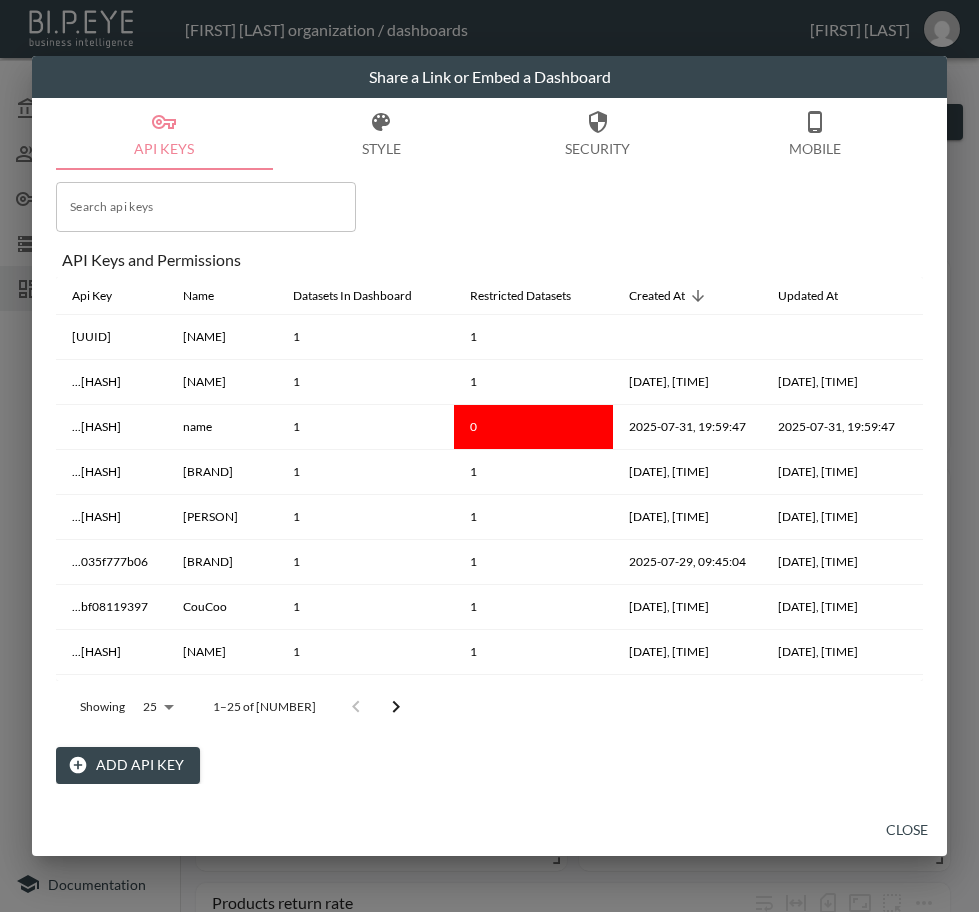 click on "Close" at bounding box center [907, 830] 